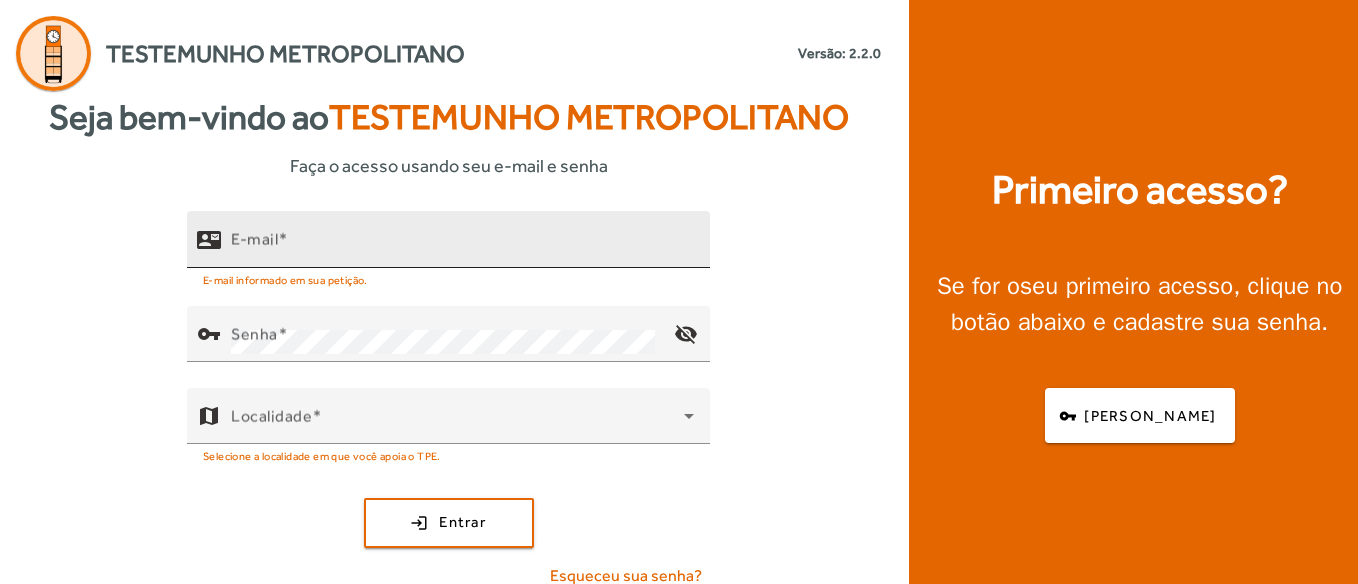 scroll, scrollTop: 0, scrollLeft: 0, axis: both 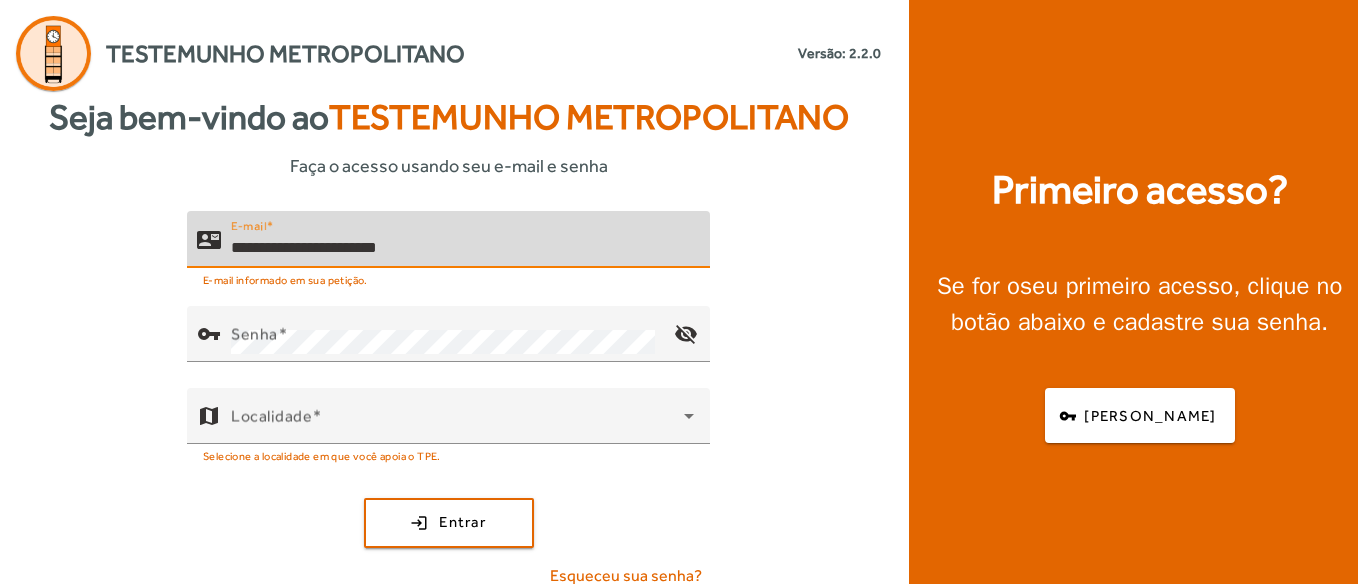 type on "**********" 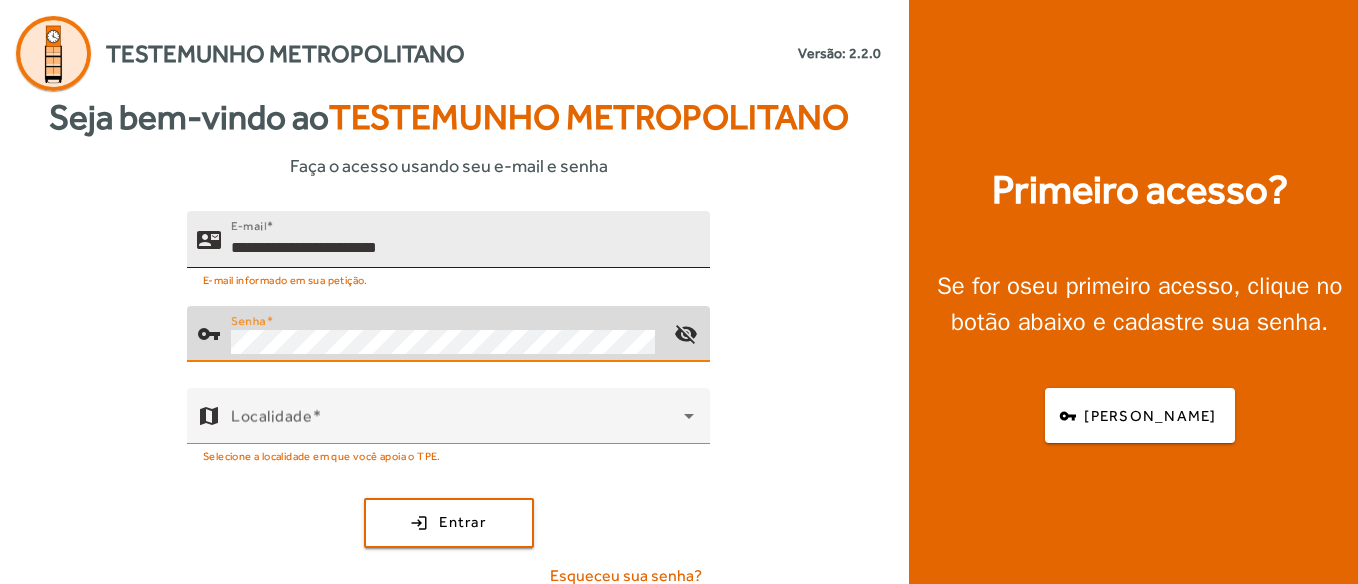 click on "login  Entrar" 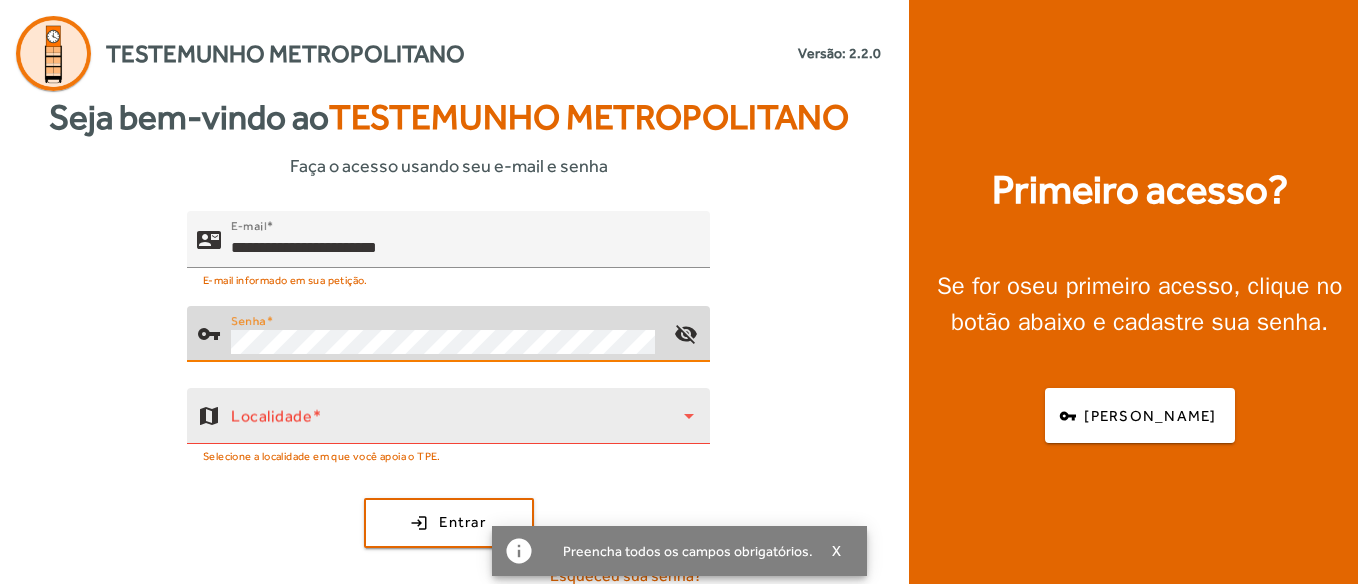 click at bounding box center [457, 424] 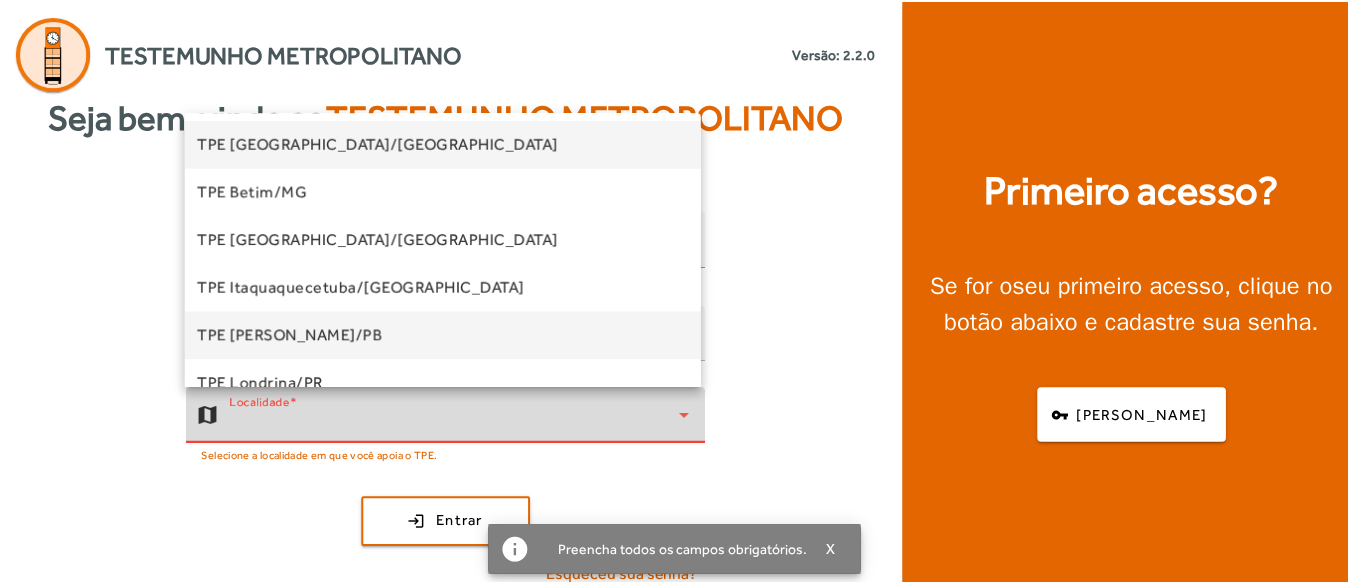 scroll, scrollTop: 300, scrollLeft: 0, axis: vertical 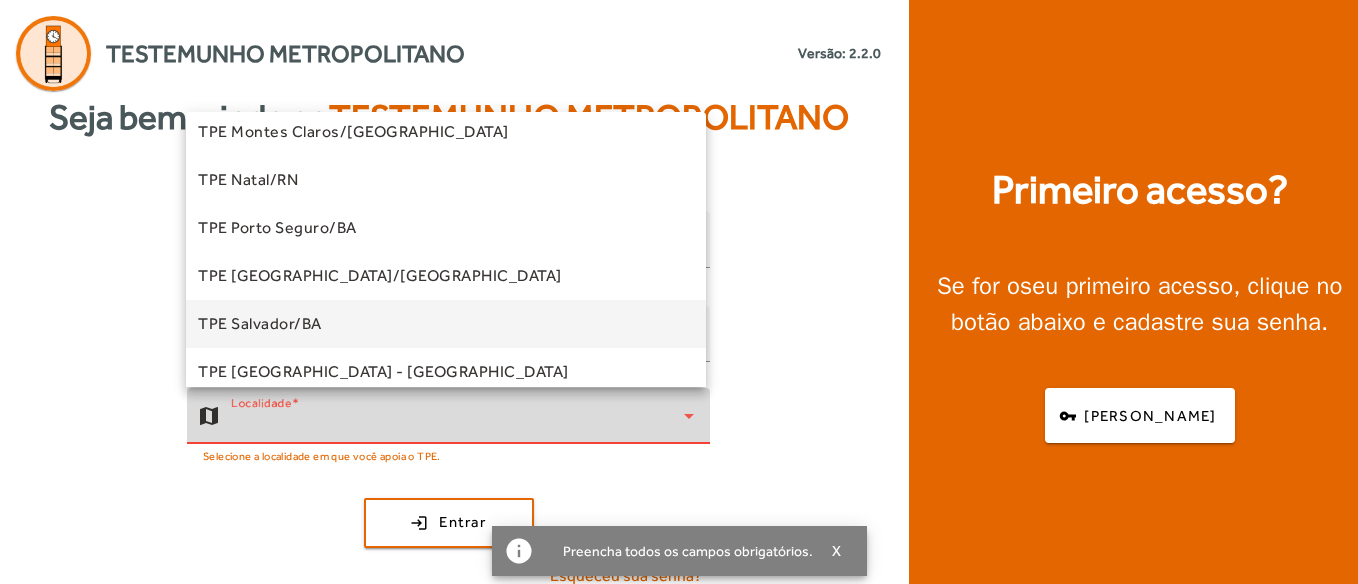 click on "TPE Salvador/BA" at bounding box center (446, 324) 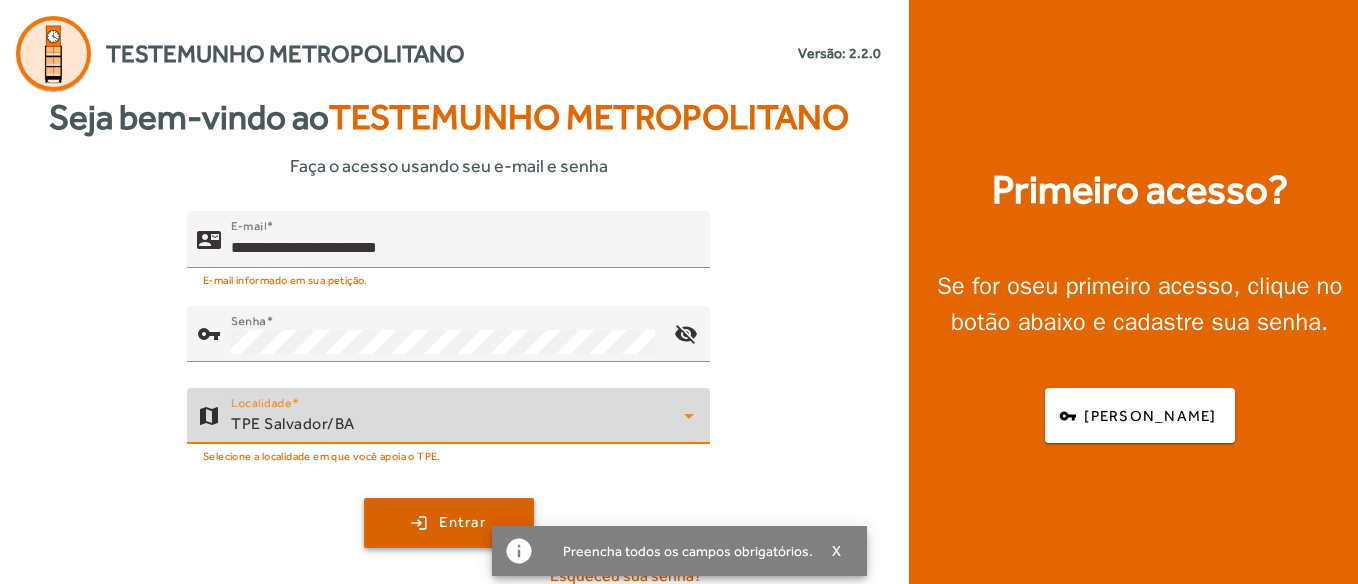 click on "login  Entrar" 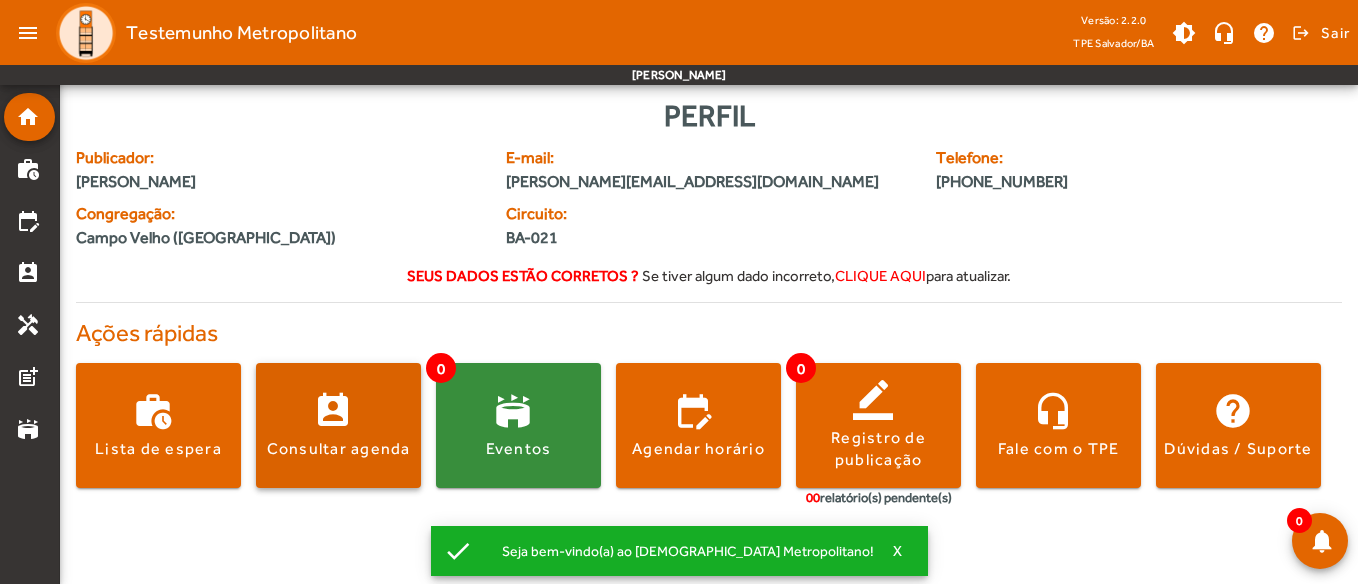 click 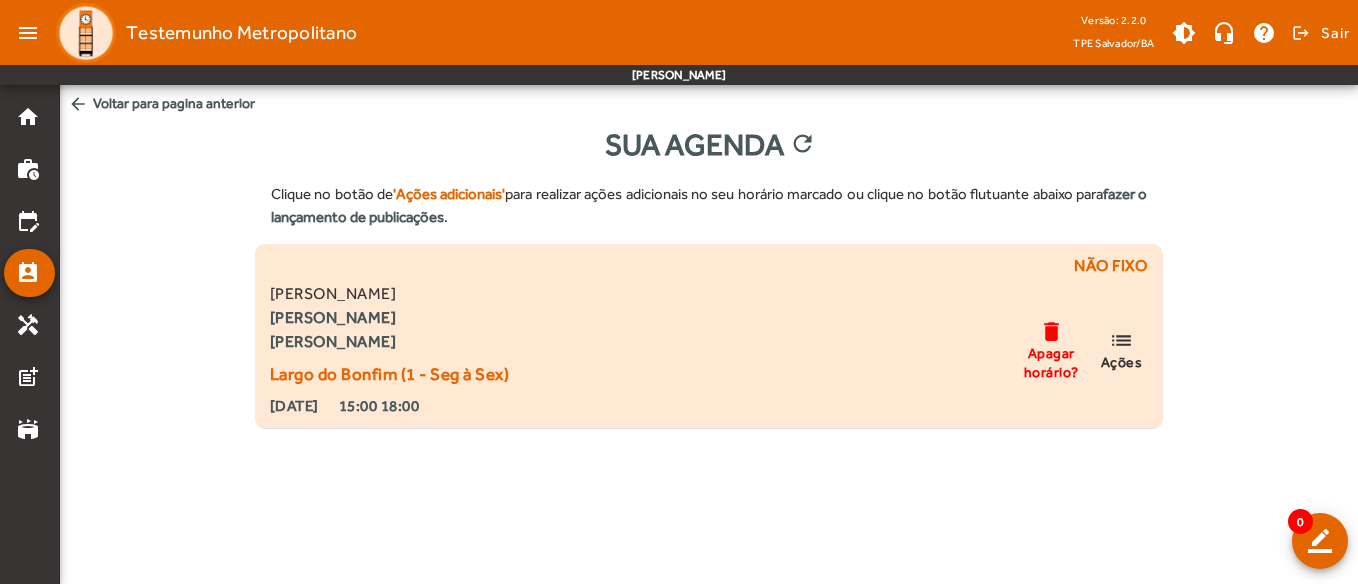 click on "list" 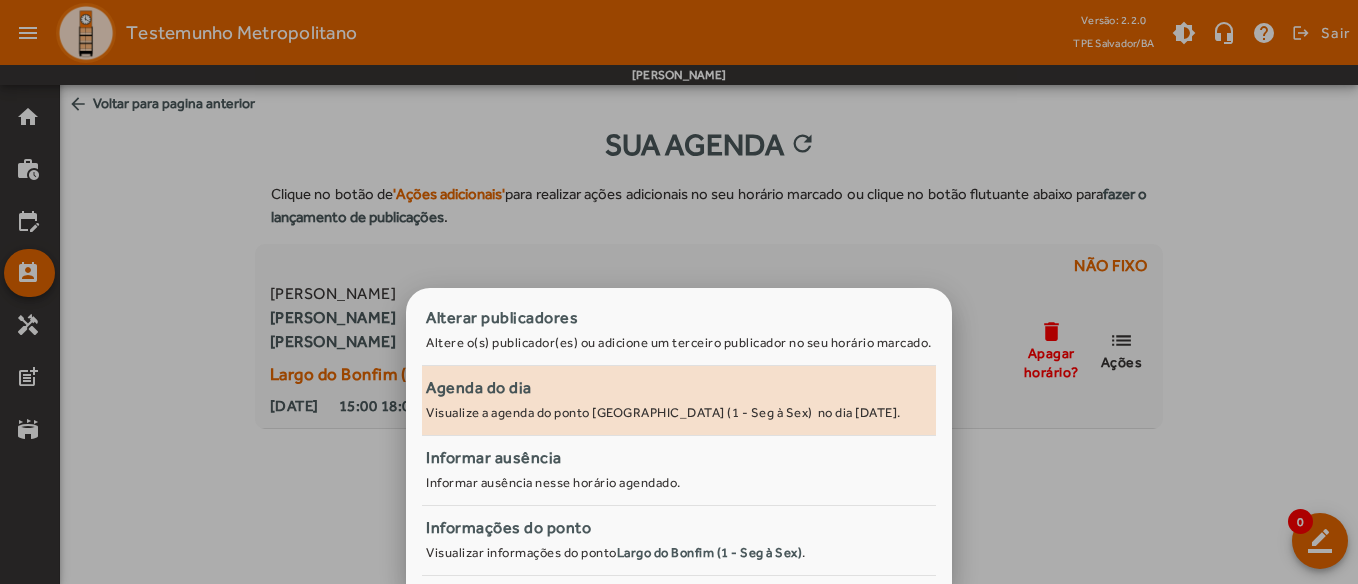 click on "Visualize a agenda do ponto [GEOGRAPHIC_DATA] (1 - Seg à Sex)  no dia [DATE]." at bounding box center [663, 412] 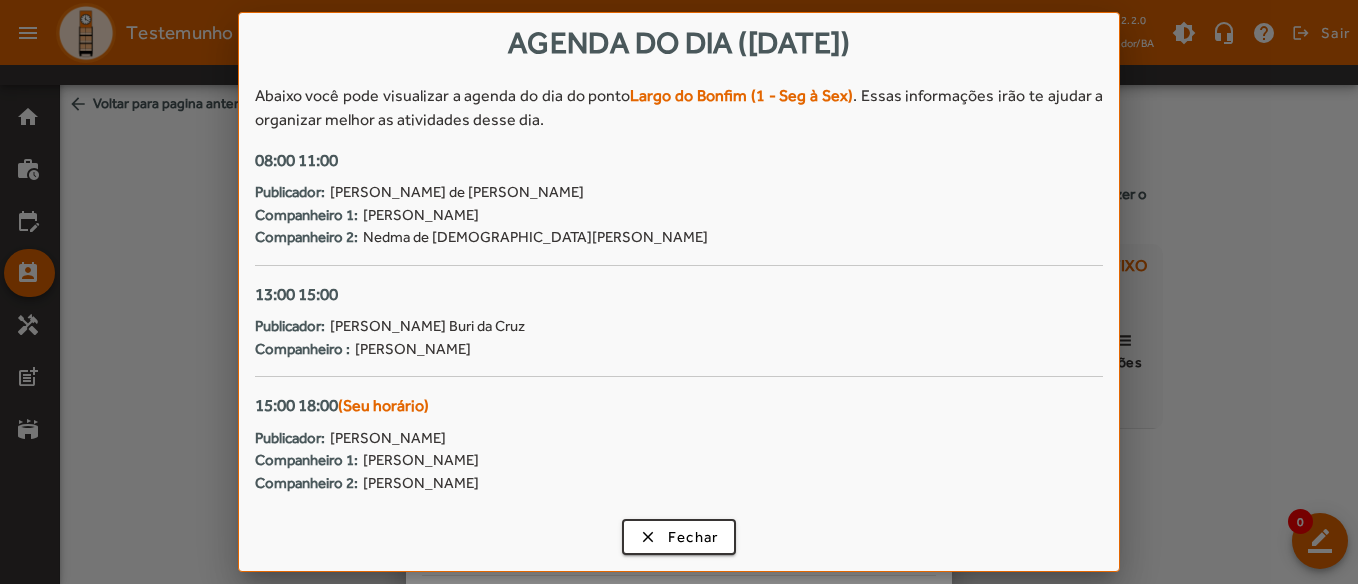 drag, startPoint x: 364, startPoint y: 482, endPoint x: 613, endPoint y: 485, distance: 249.01807 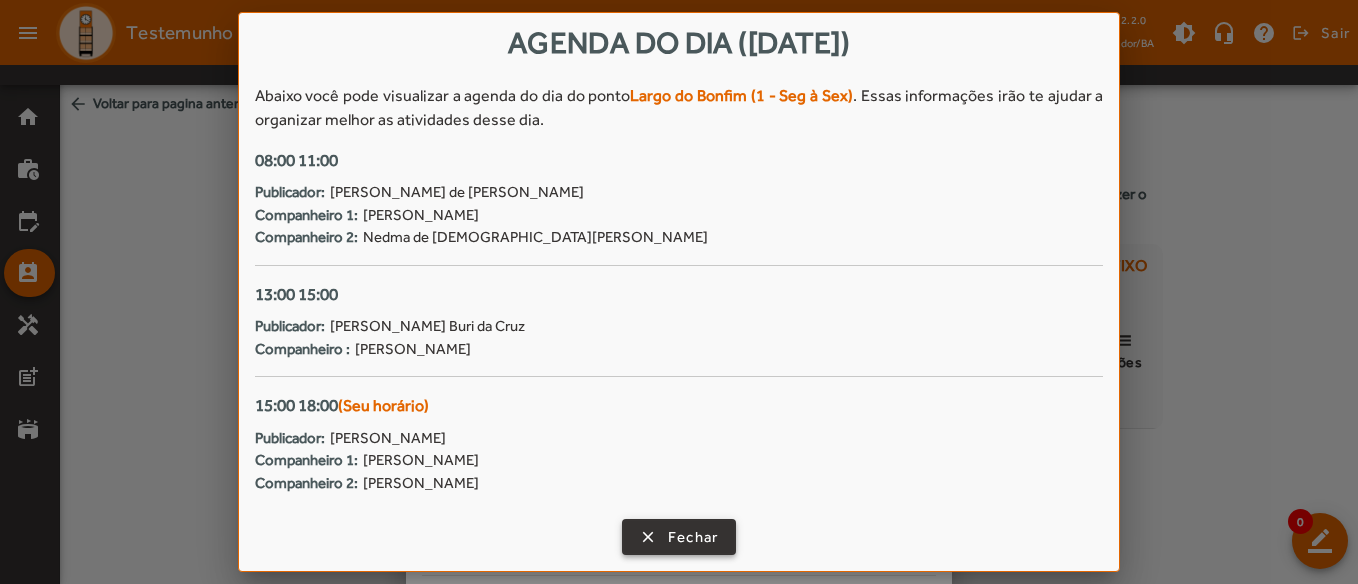 click on "clear  Fechar" at bounding box center [679, 540] 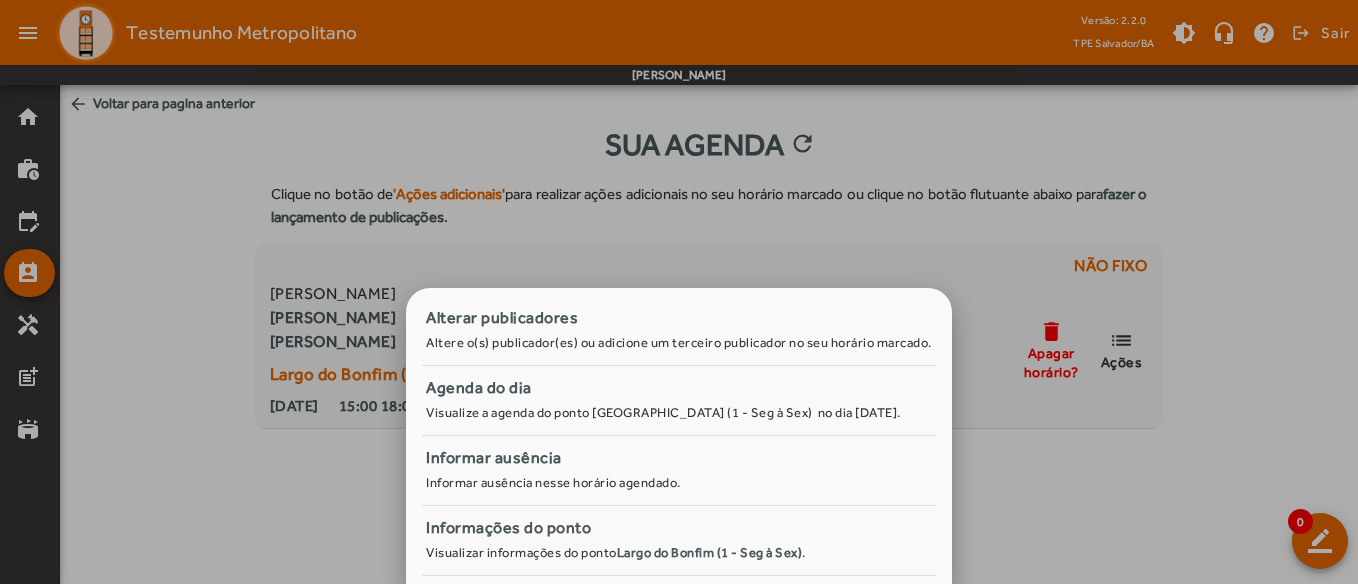 click at bounding box center (679, 292) 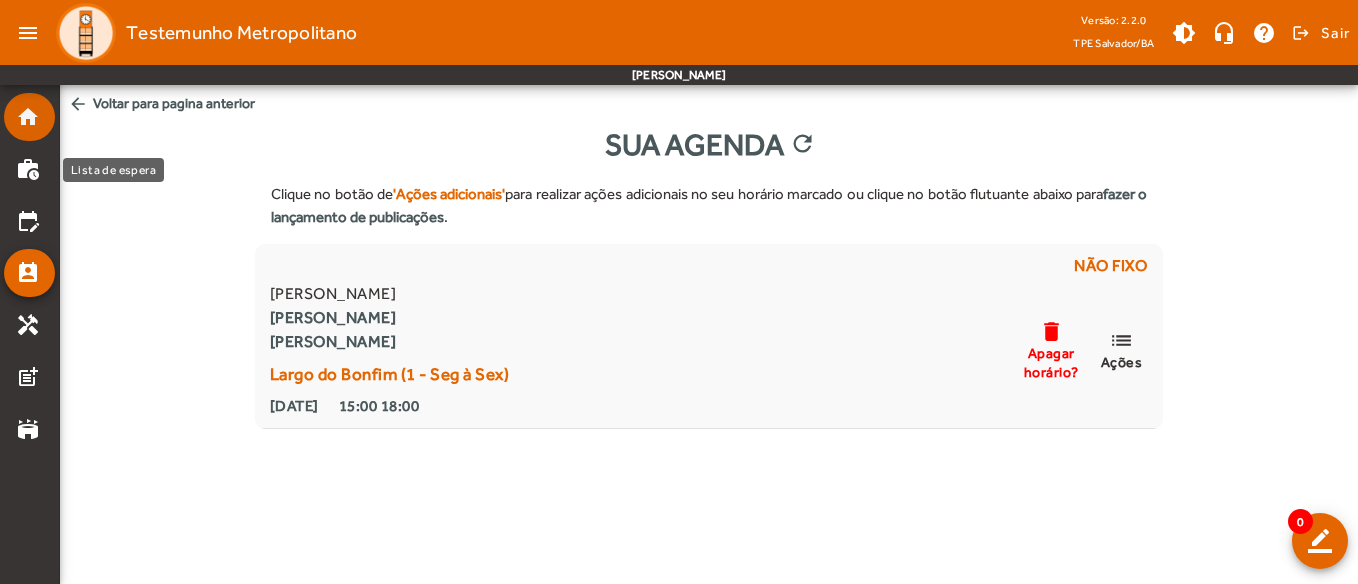 click on "home" 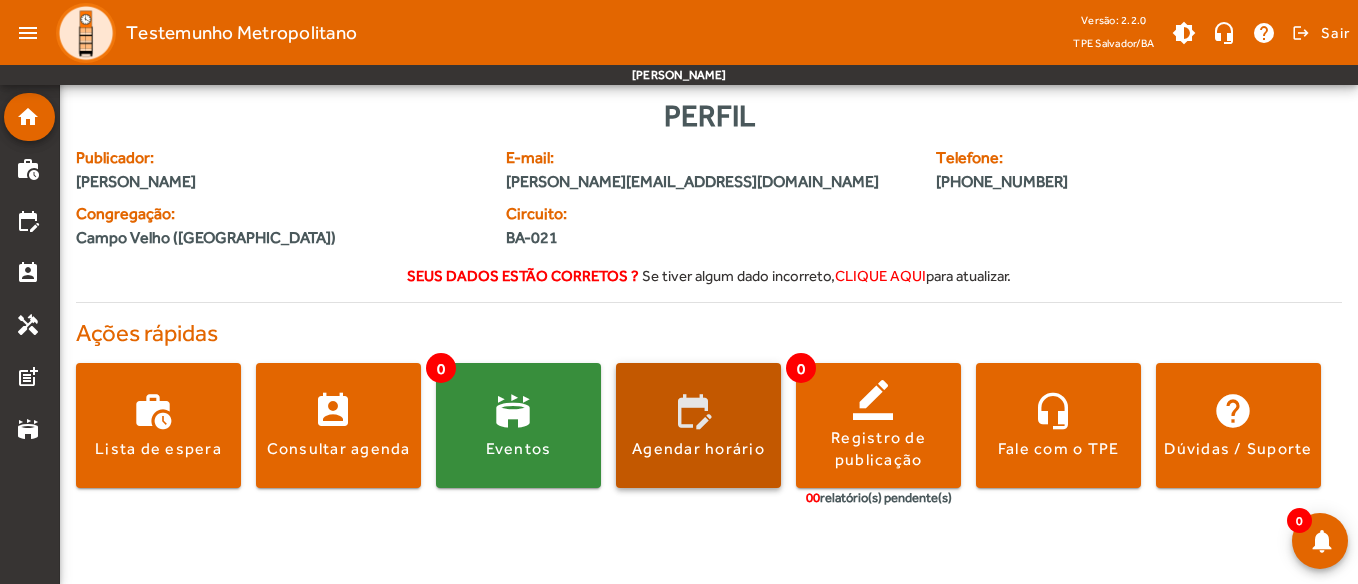 click 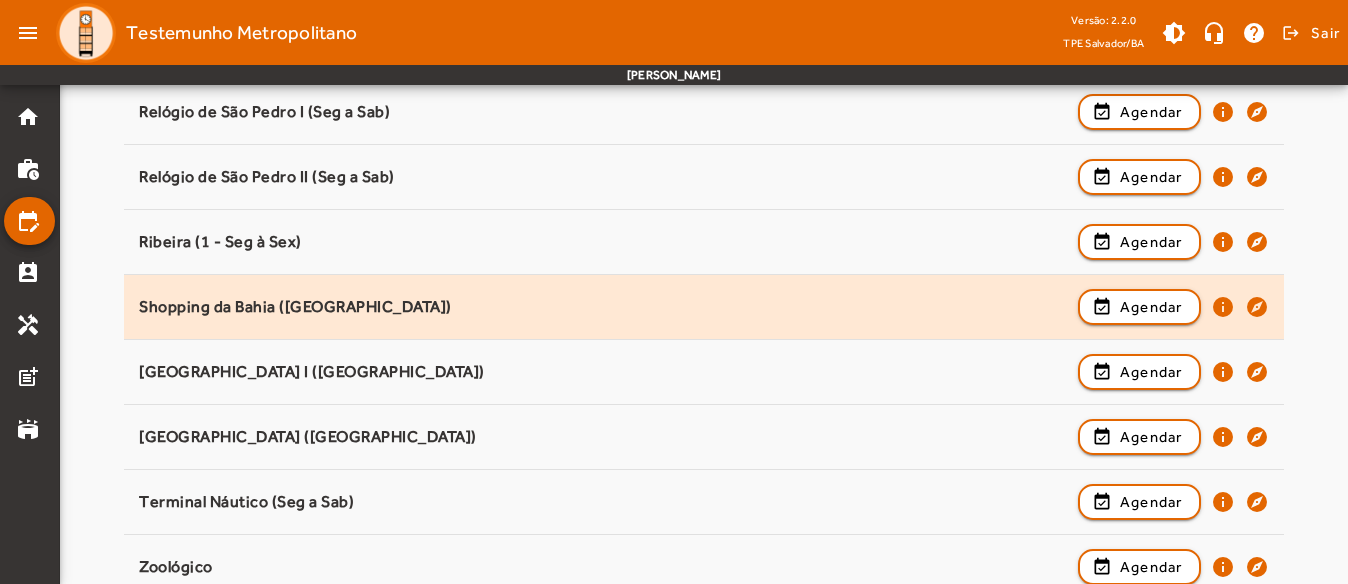 scroll, scrollTop: 2251, scrollLeft: 0, axis: vertical 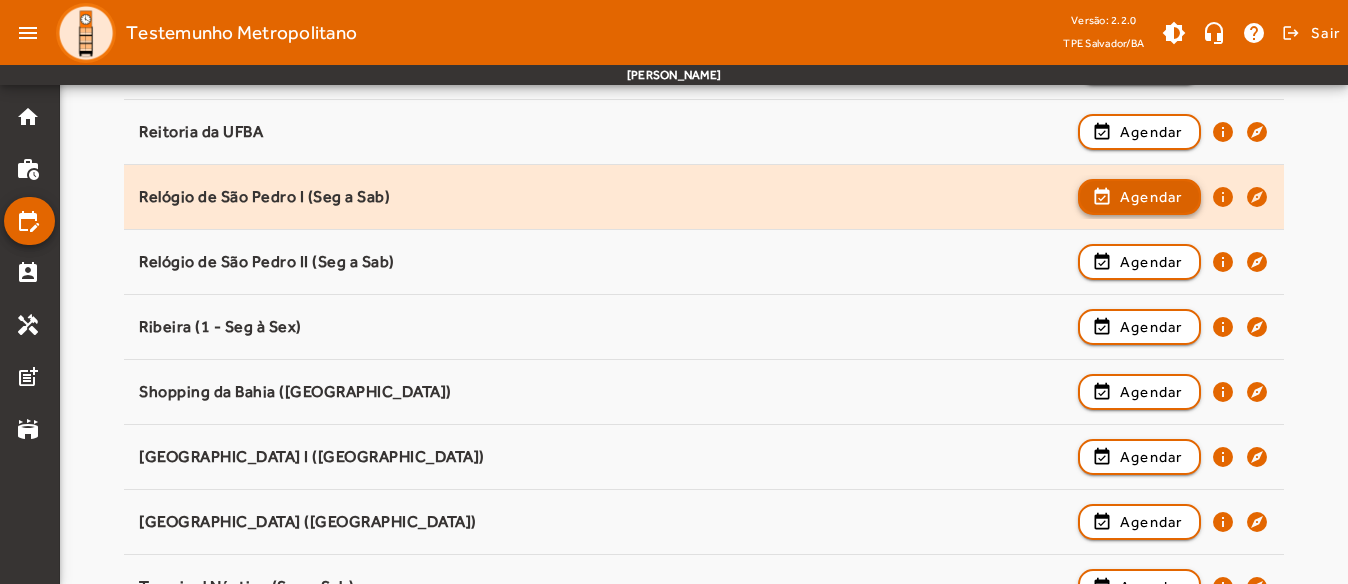 click at bounding box center (1139, 262) 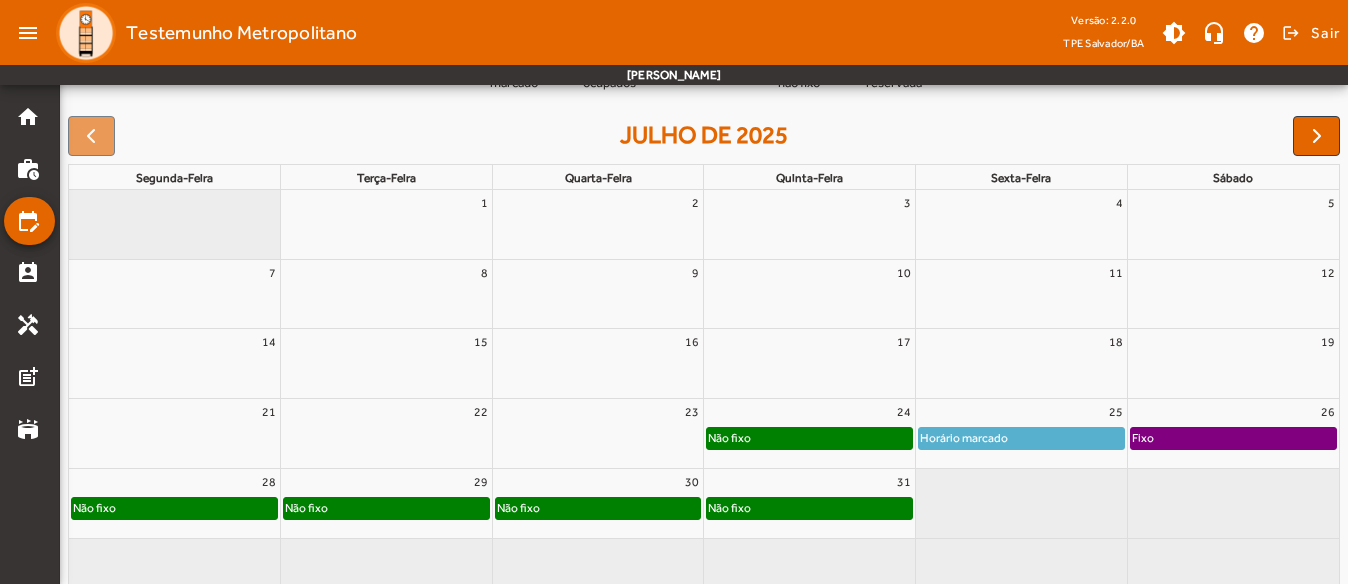 scroll, scrollTop: 302, scrollLeft: 0, axis: vertical 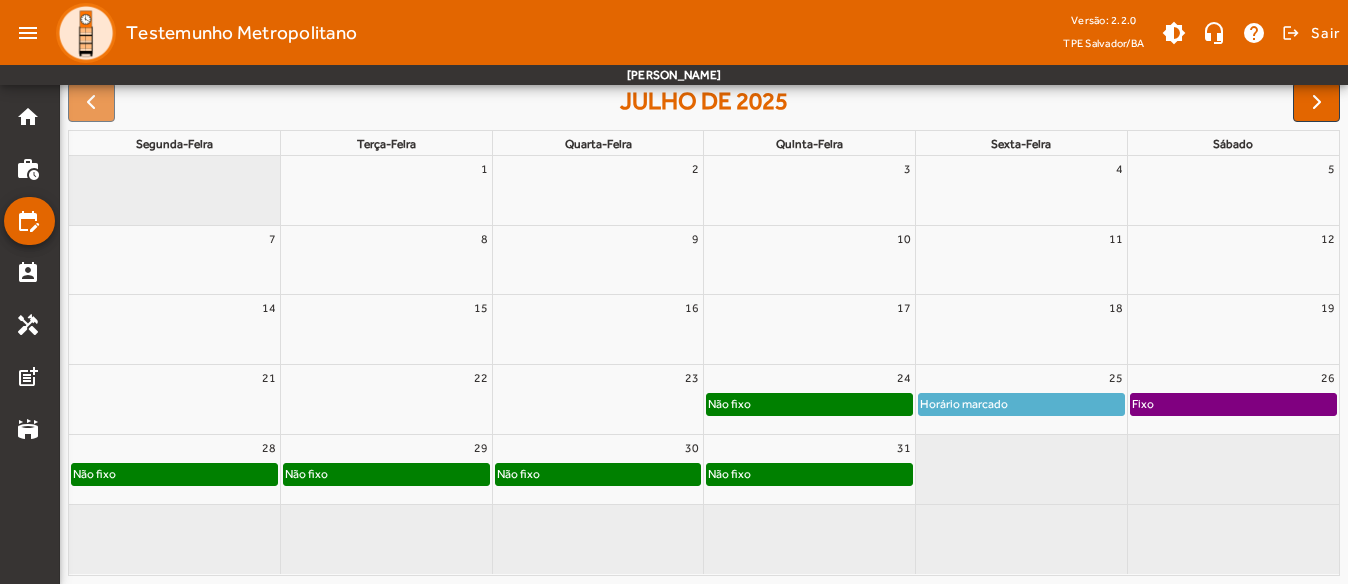 click on "25" at bounding box center (1021, 378) 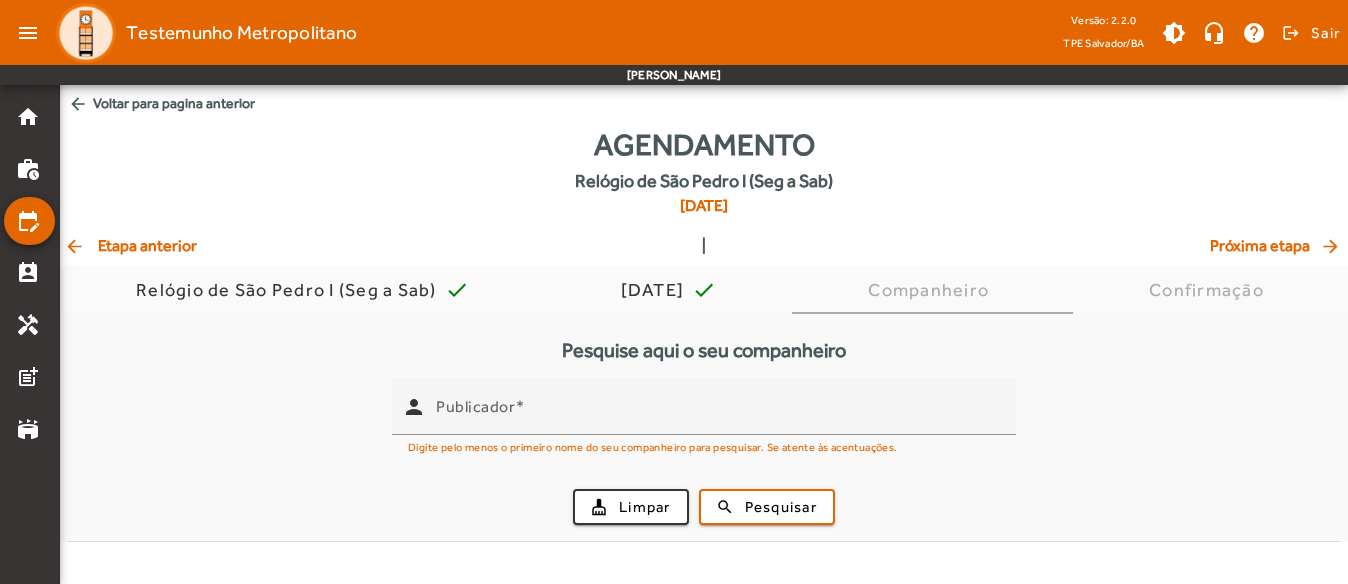 scroll, scrollTop: 0, scrollLeft: 0, axis: both 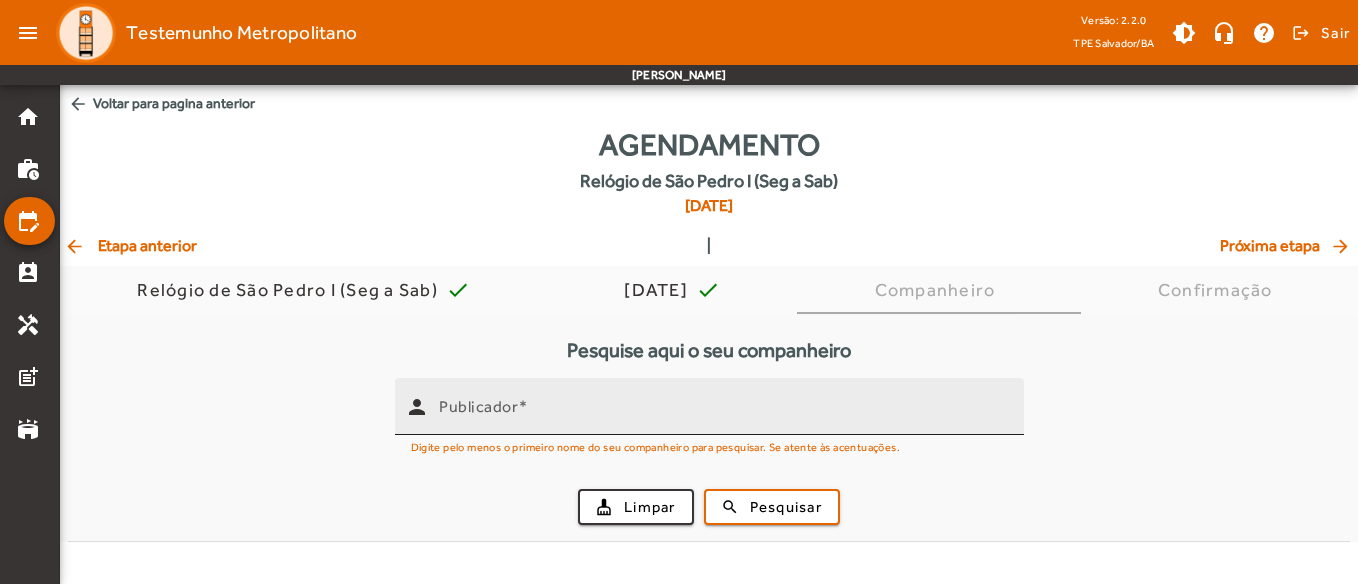 click on "Publicador" at bounding box center [723, 406] 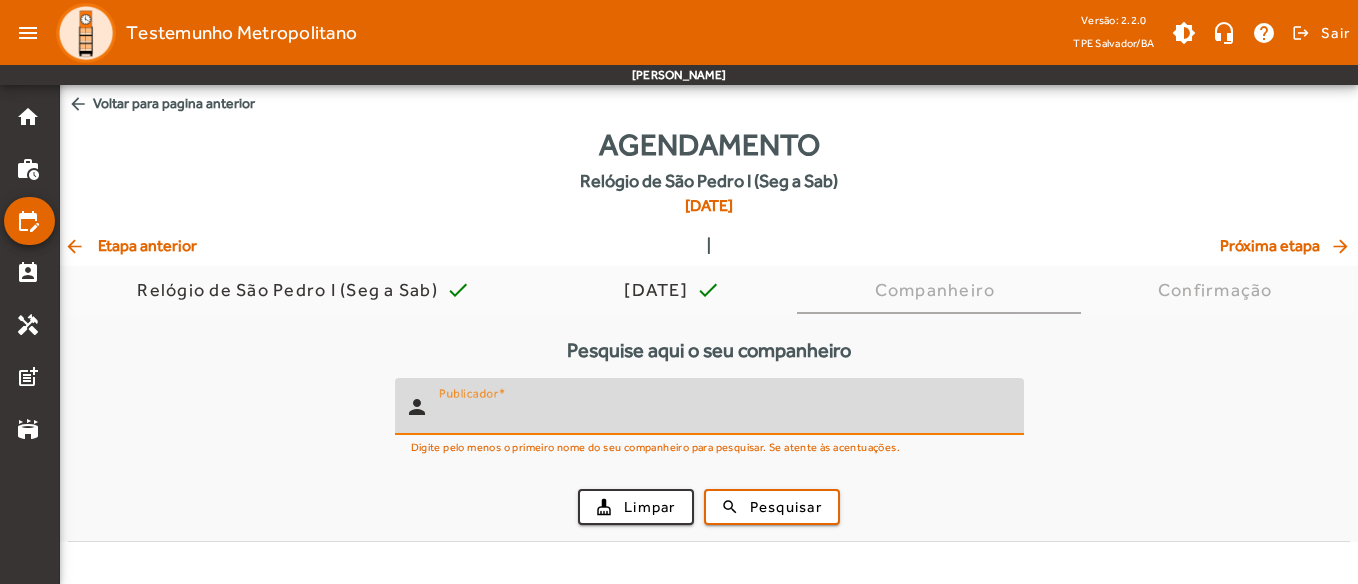 click on "Publicador" at bounding box center (723, 415) 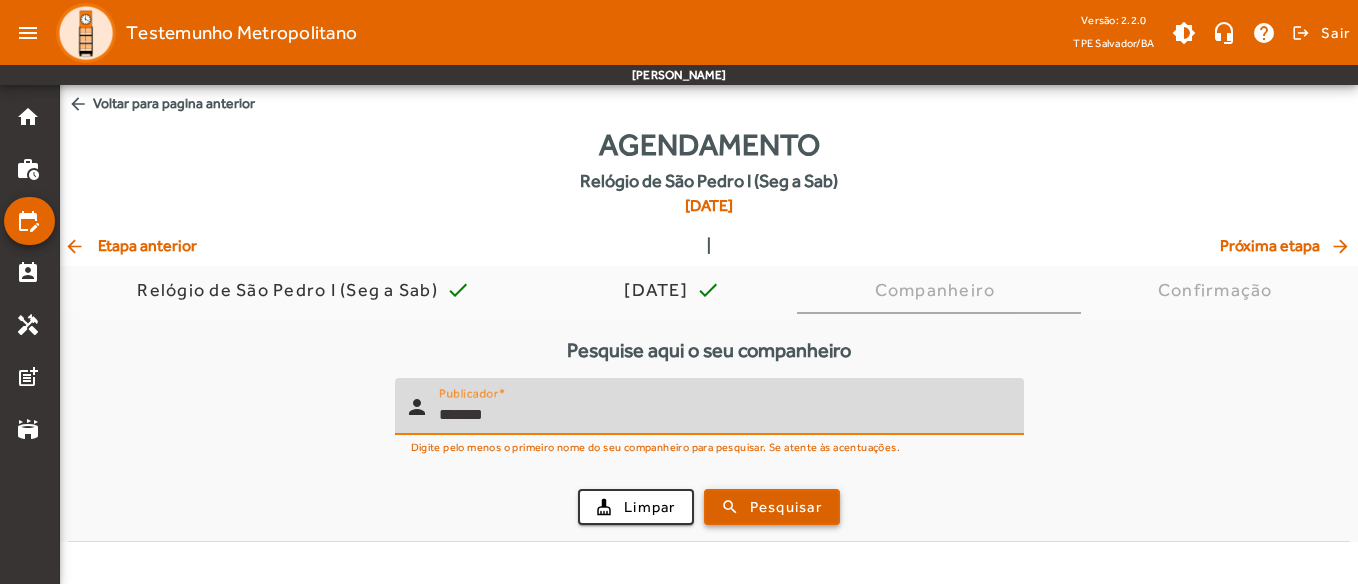 type on "*******" 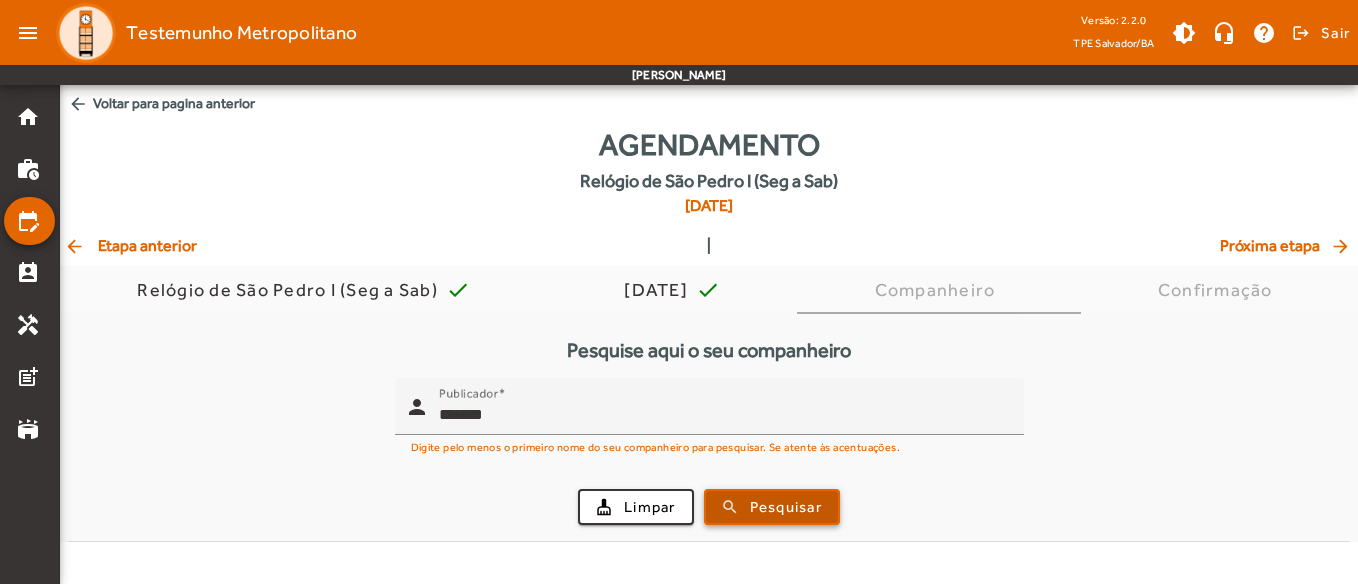 click at bounding box center [772, 507] 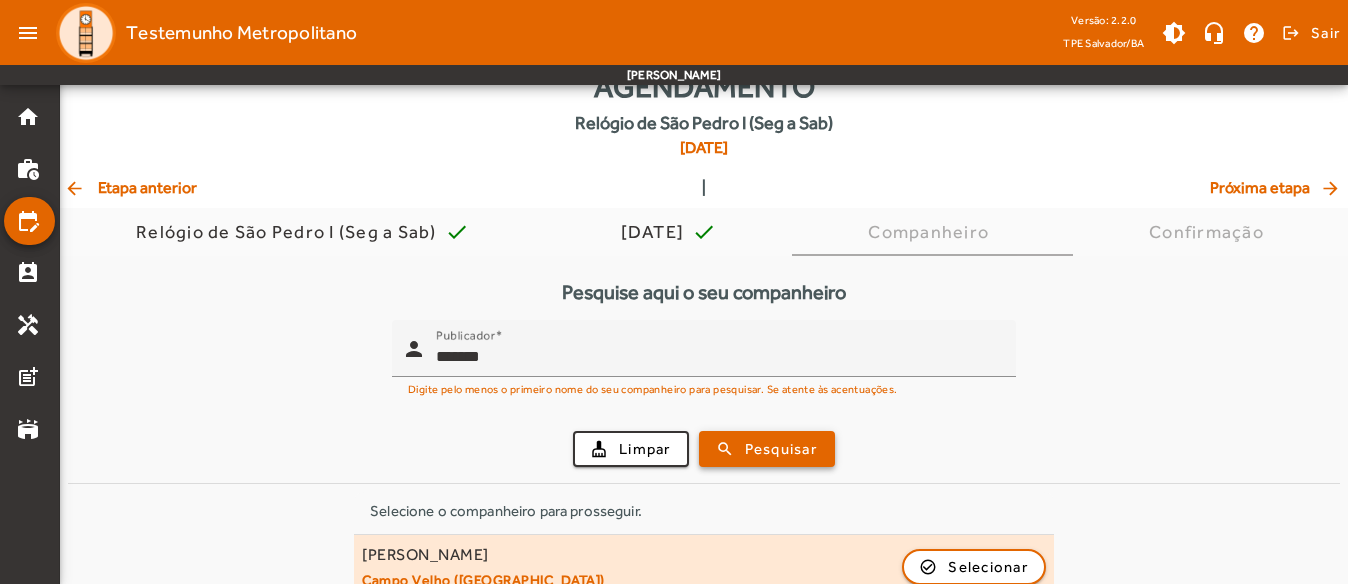 scroll, scrollTop: 89, scrollLeft: 0, axis: vertical 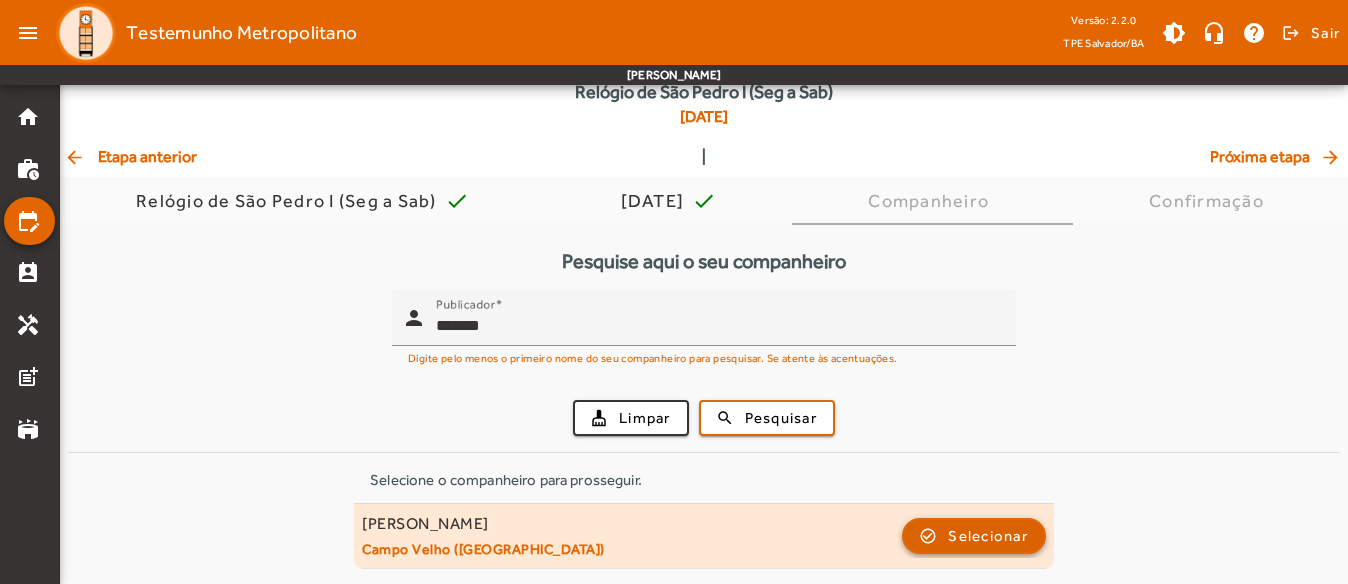 click 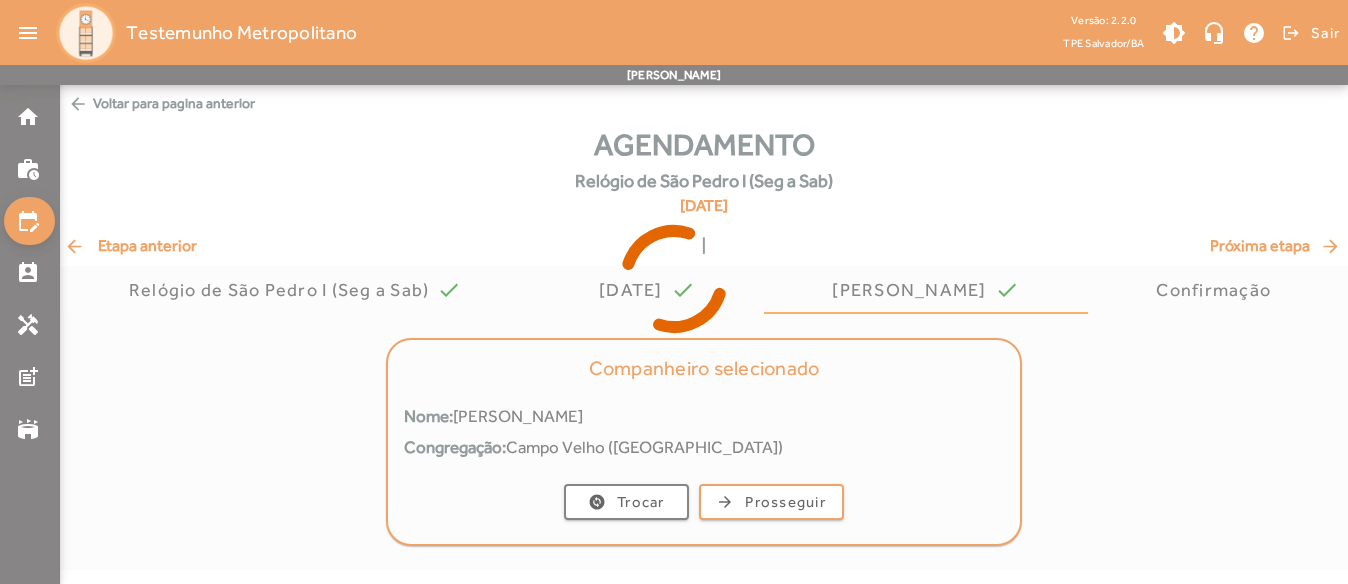 scroll, scrollTop: 0, scrollLeft: 0, axis: both 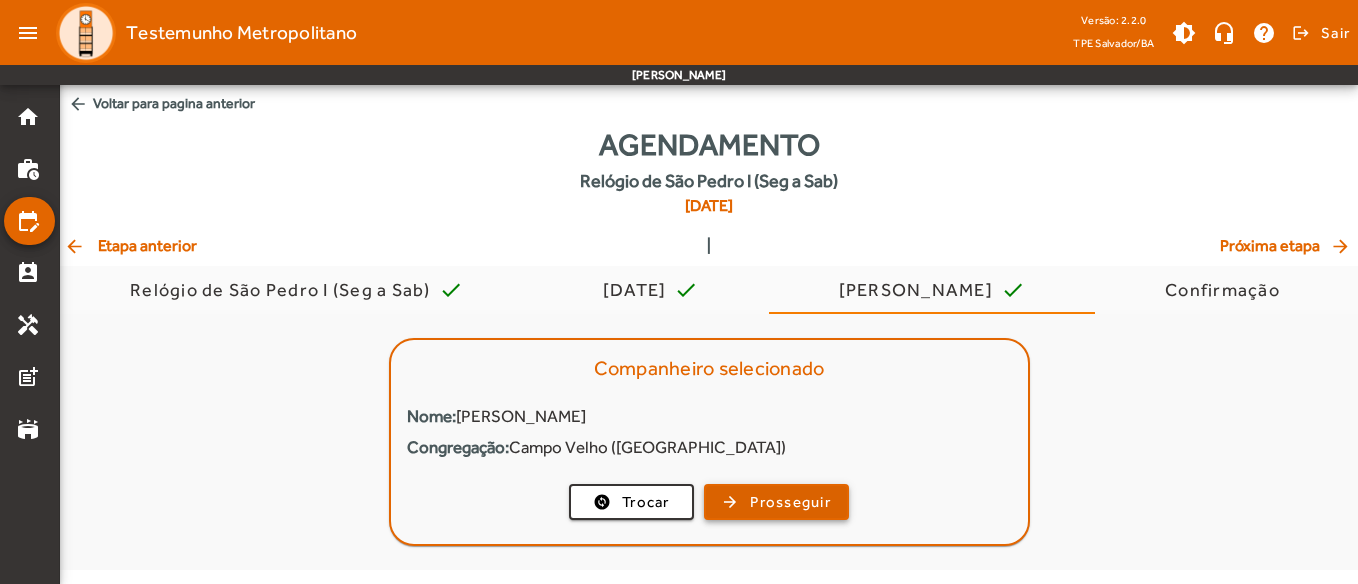 click on "arrow_forward  Prosseguir" 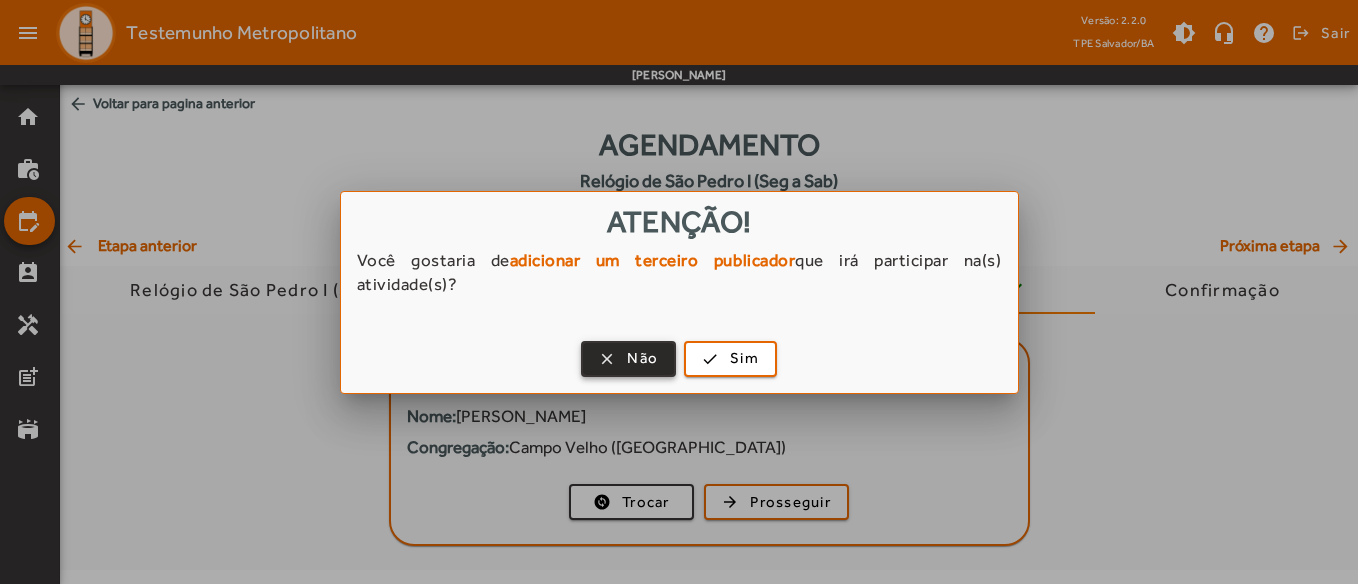 click at bounding box center [628, 359] 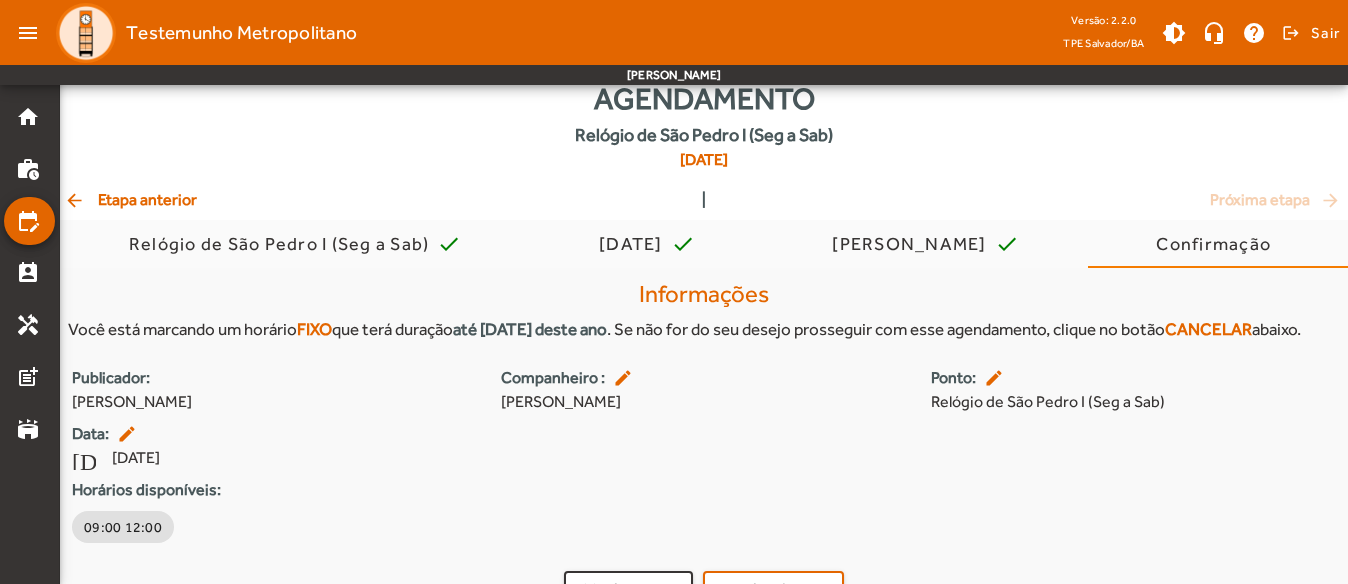 scroll, scrollTop: 11, scrollLeft: 0, axis: vertical 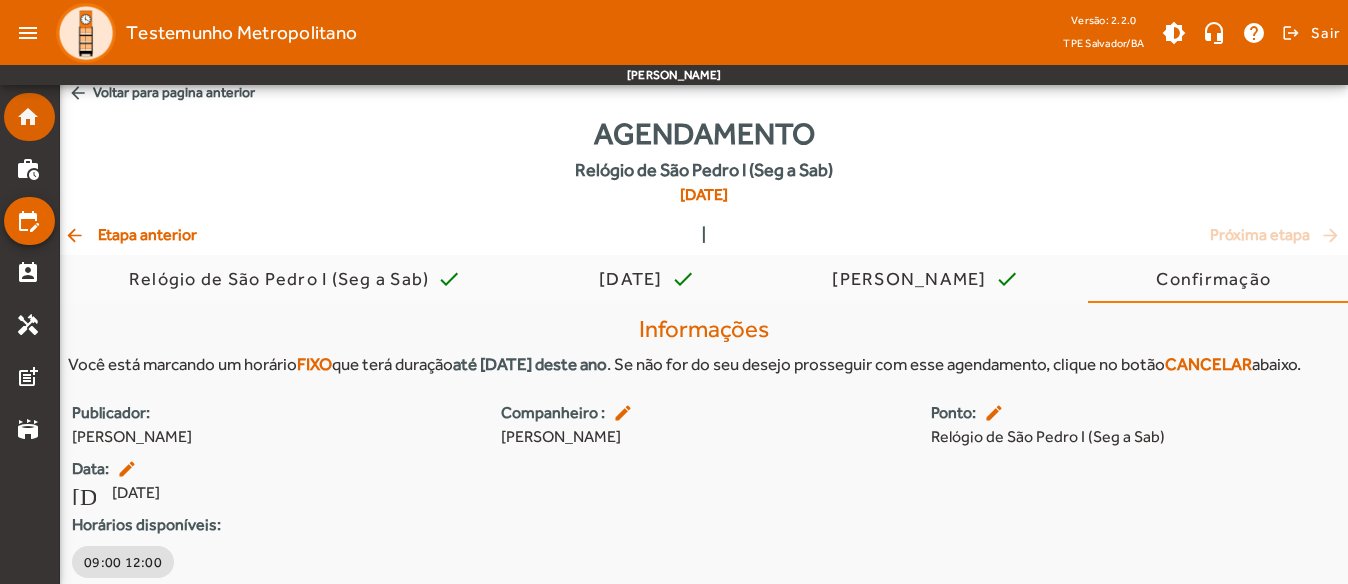 drag, startPoint x: 53, startPoint y: 132, endPoint x: 28, endPoint y: 121, distance: 27.313 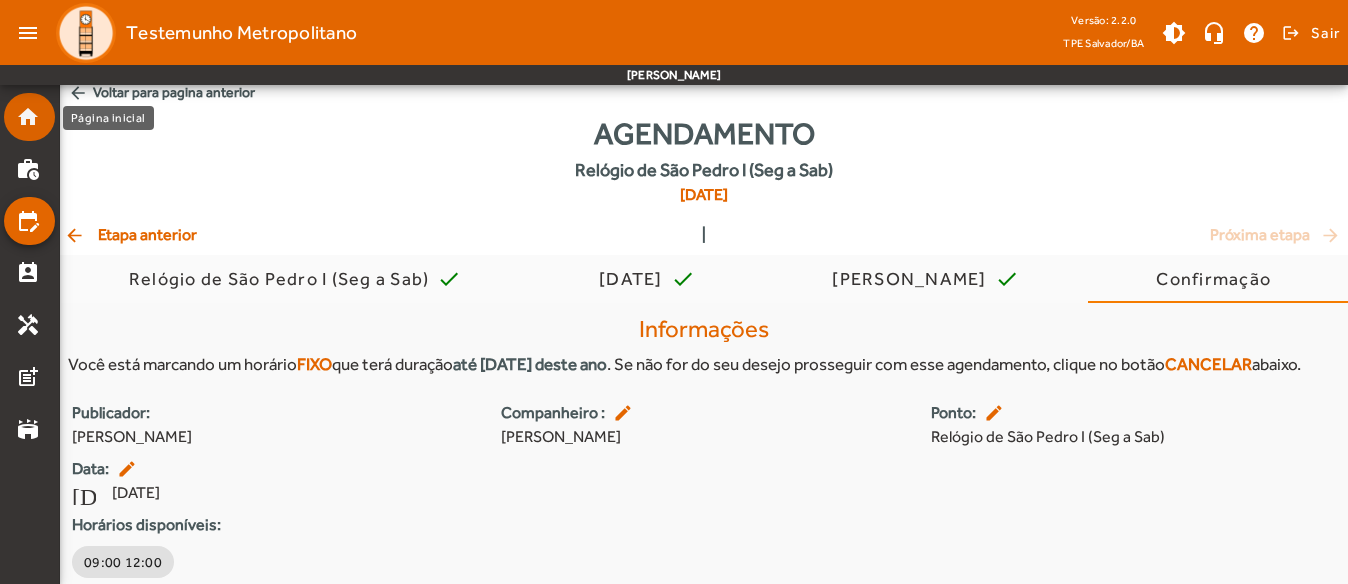 click on "home" 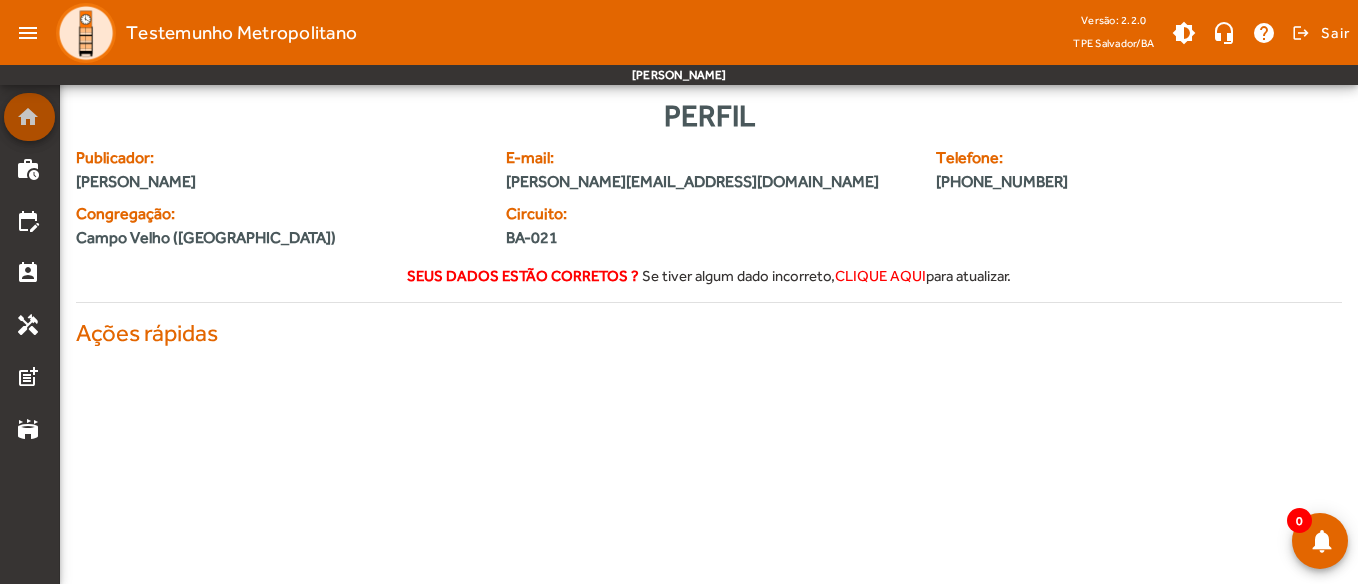 click on "home" 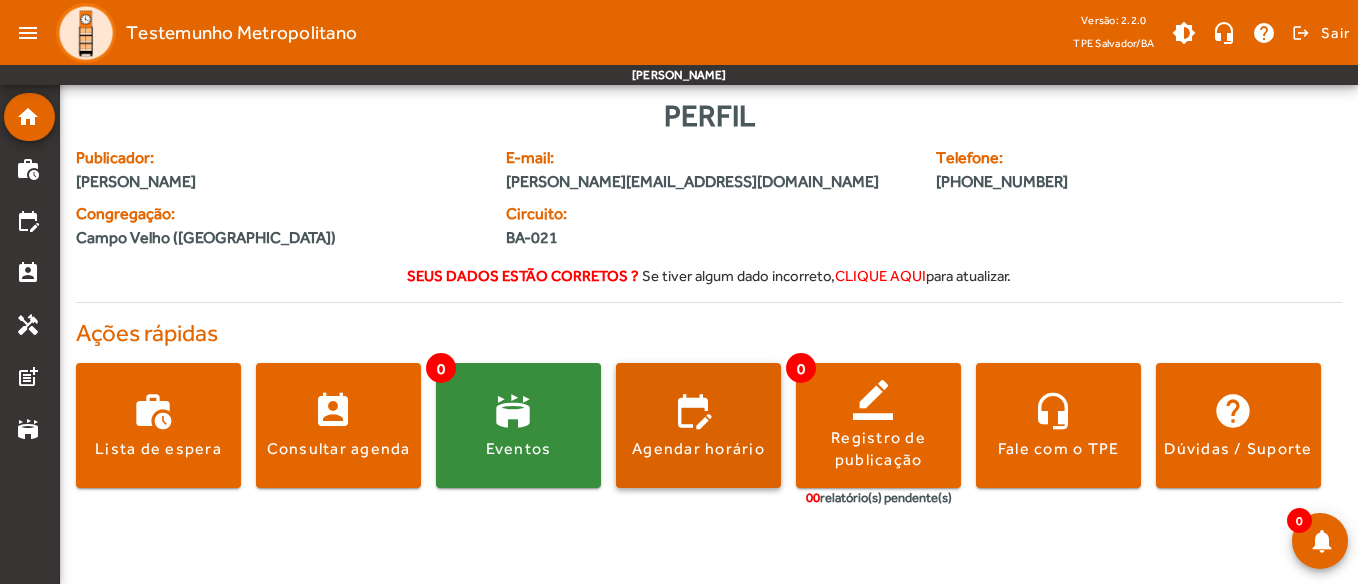 click 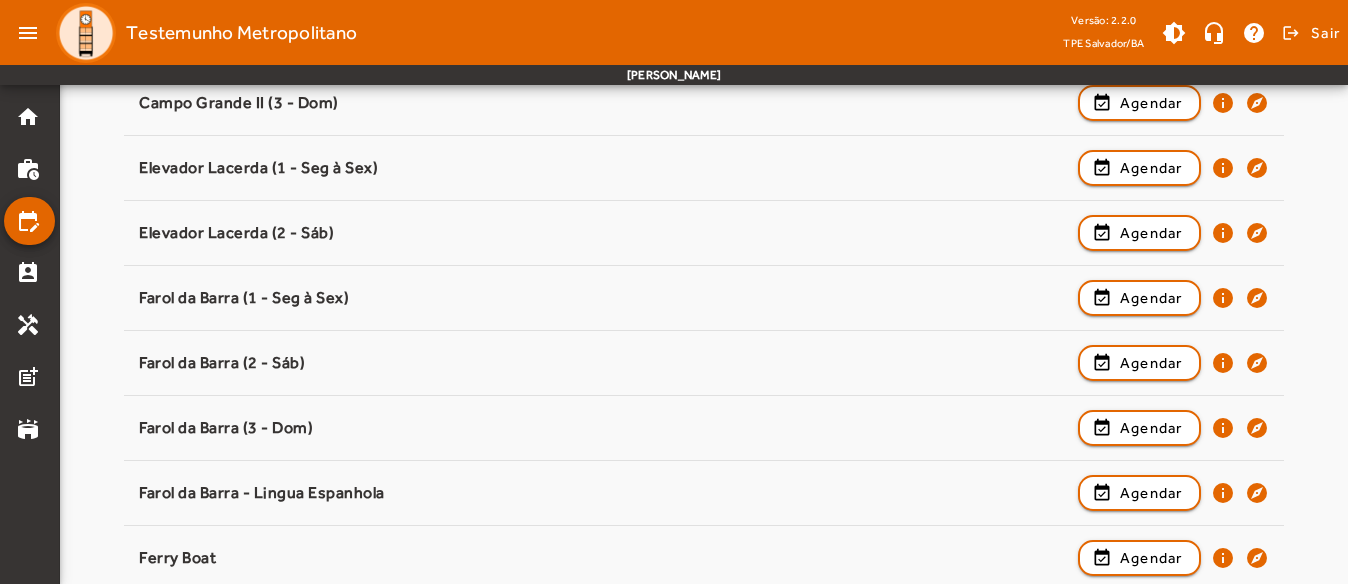 scroll, scrollTop: 800, scrollLeft: 0, axis: vertical 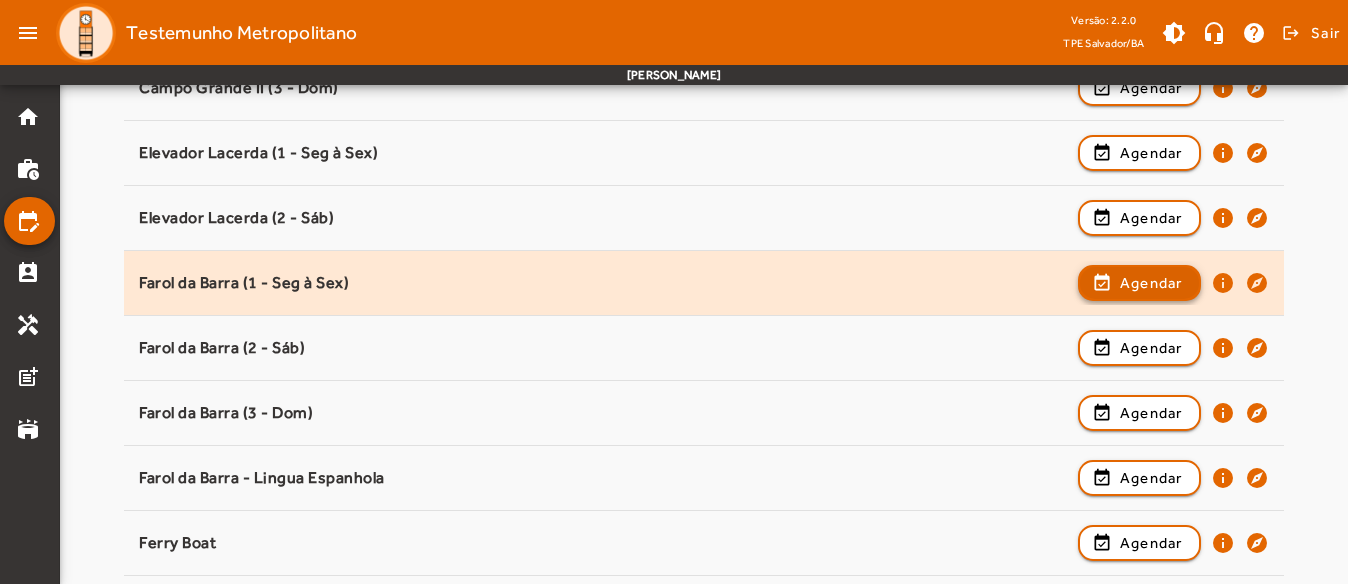 click on "Agendar" at bounding box center (1151, 348) 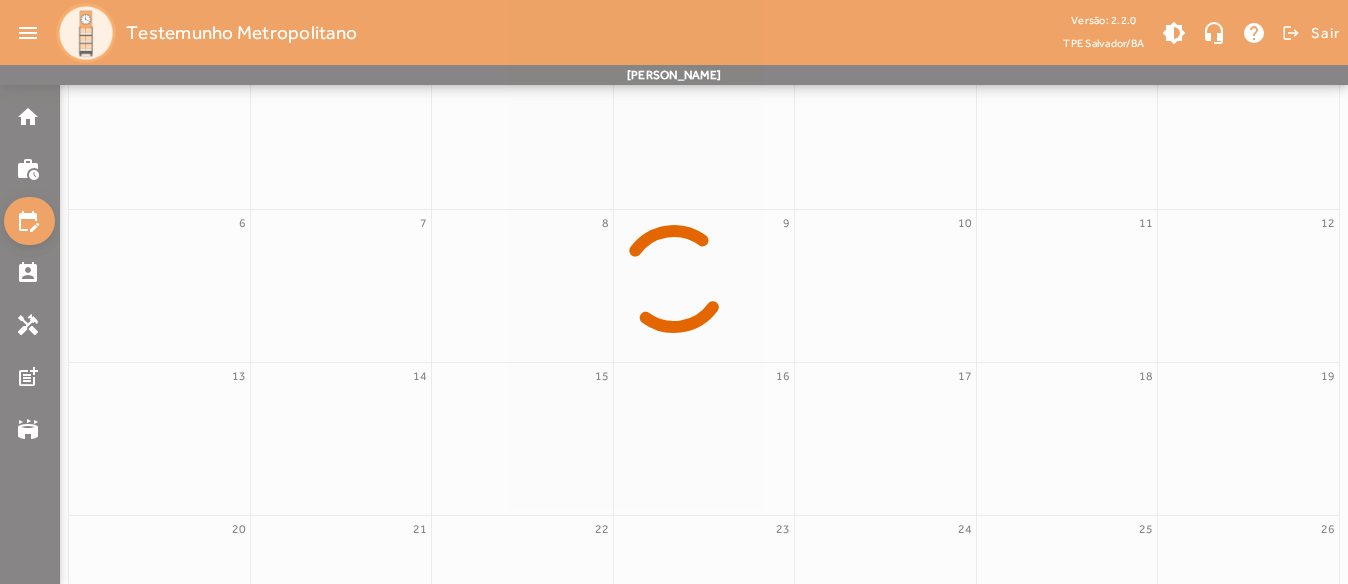 scroll, scrollTop: 302, scrollLeft: 0, axis: vertical 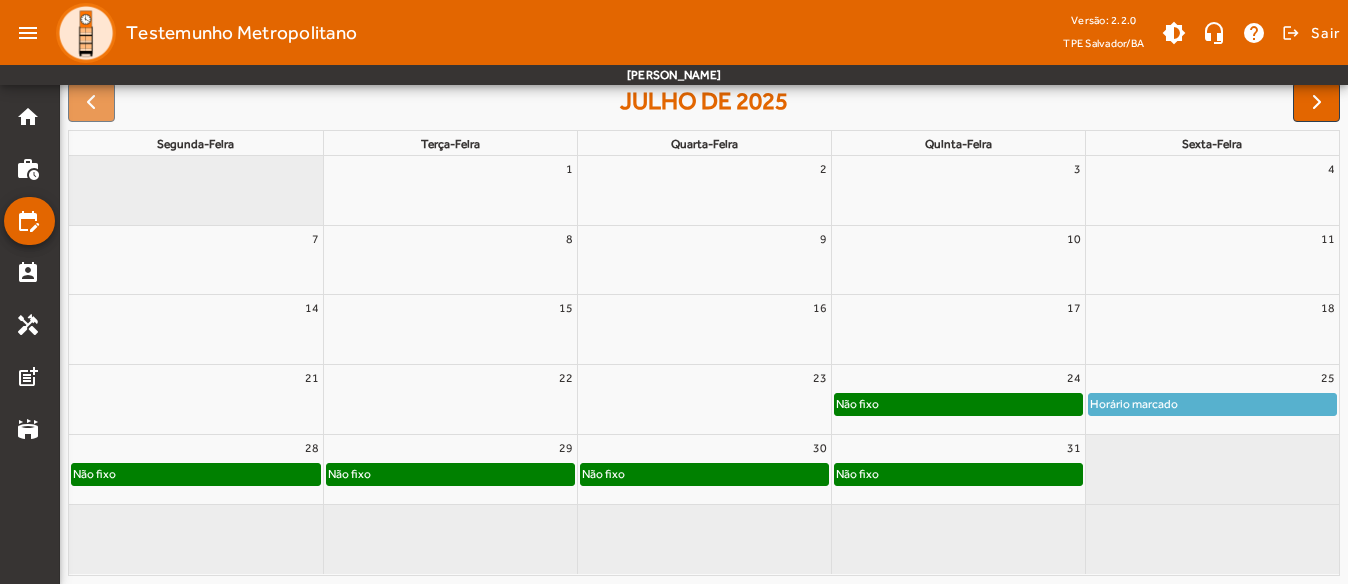 click on "25" at bounding box center (1213, 378) 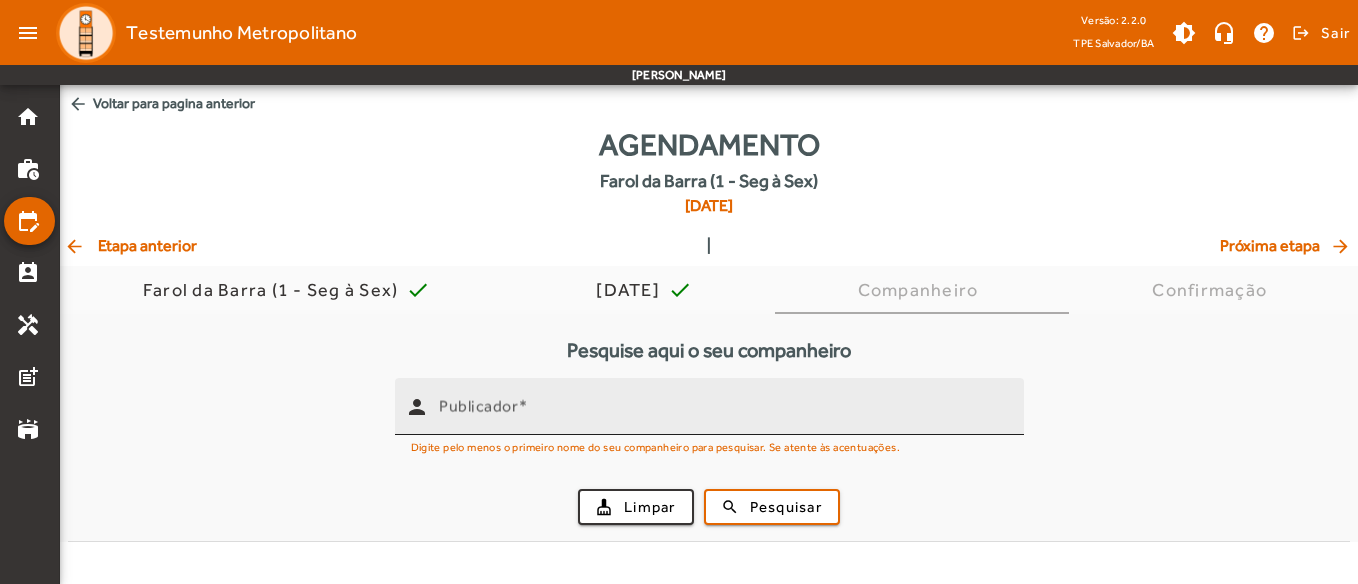 click on "Publicador" at bounding box center [723, 415] 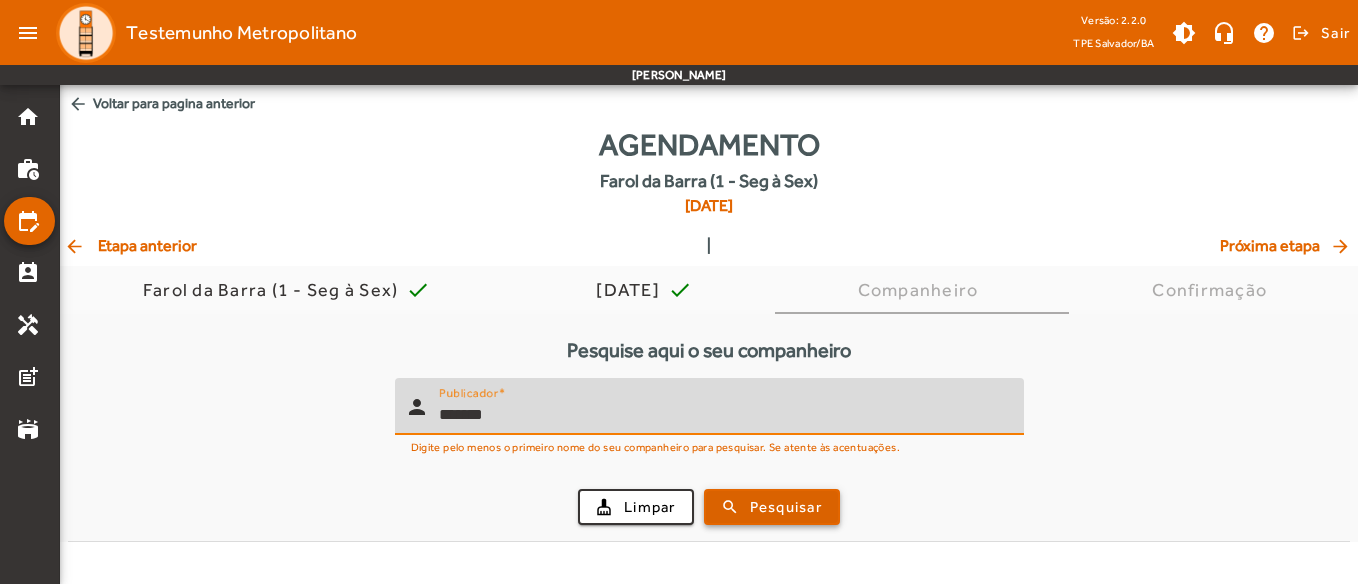 type on "*******" 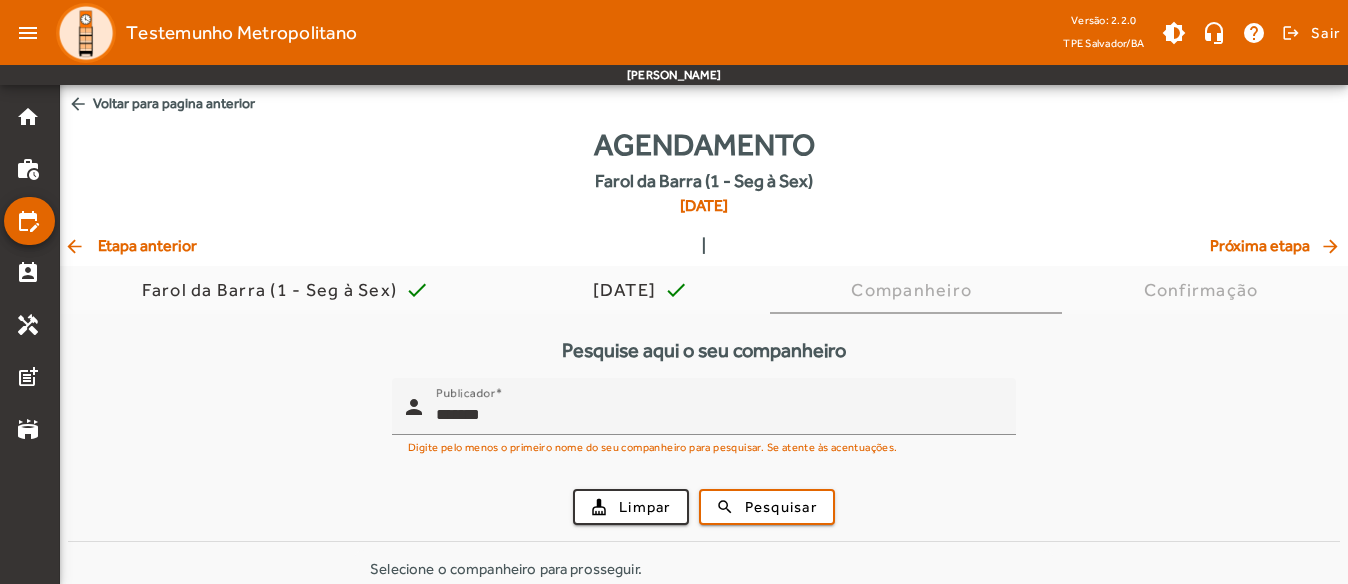 click on "Pesquise aqui o seu companheiro  person  Publicador  ******* Digite pelo menos o primeiro nome do seu companheiro para pesquisar. Se atente às acentuações. cleaning_services  Limpar  search  Pesquisar   Selecione o companheiro para prosseguir.   [PERSON_NAME] ([GEOGRAPHIC_DATA])  check_circle_outline  Selecionar" at bounding box center (704, 486) 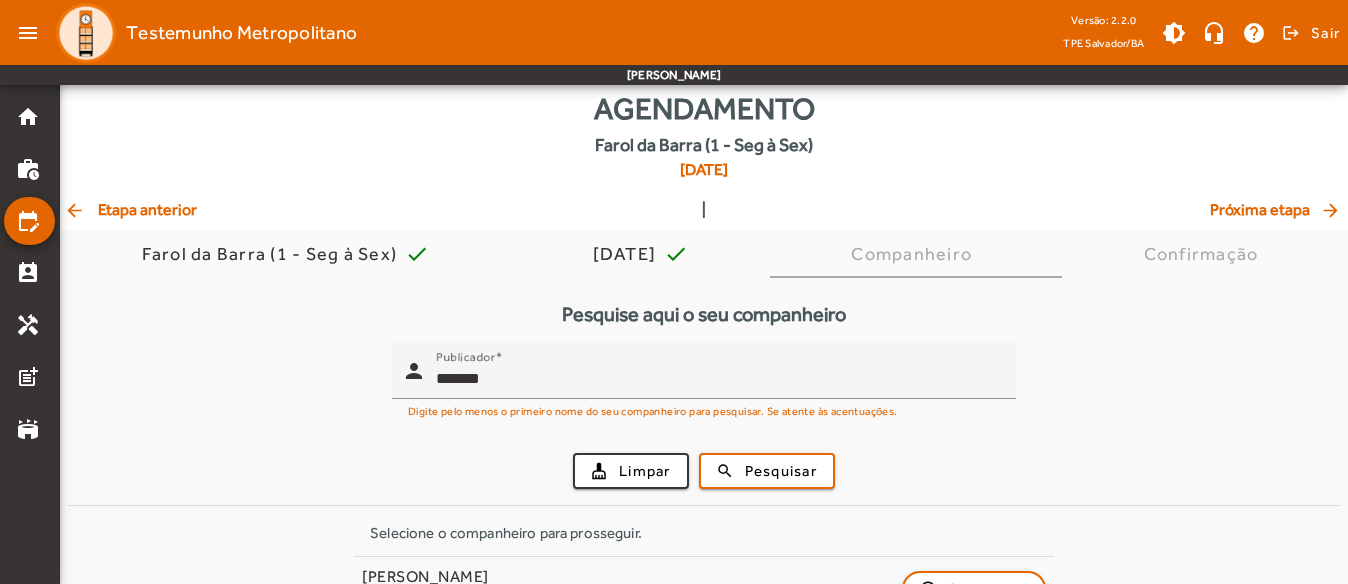 scroll, scrollTop: 89, scrollLeft: 0, axis: vertical 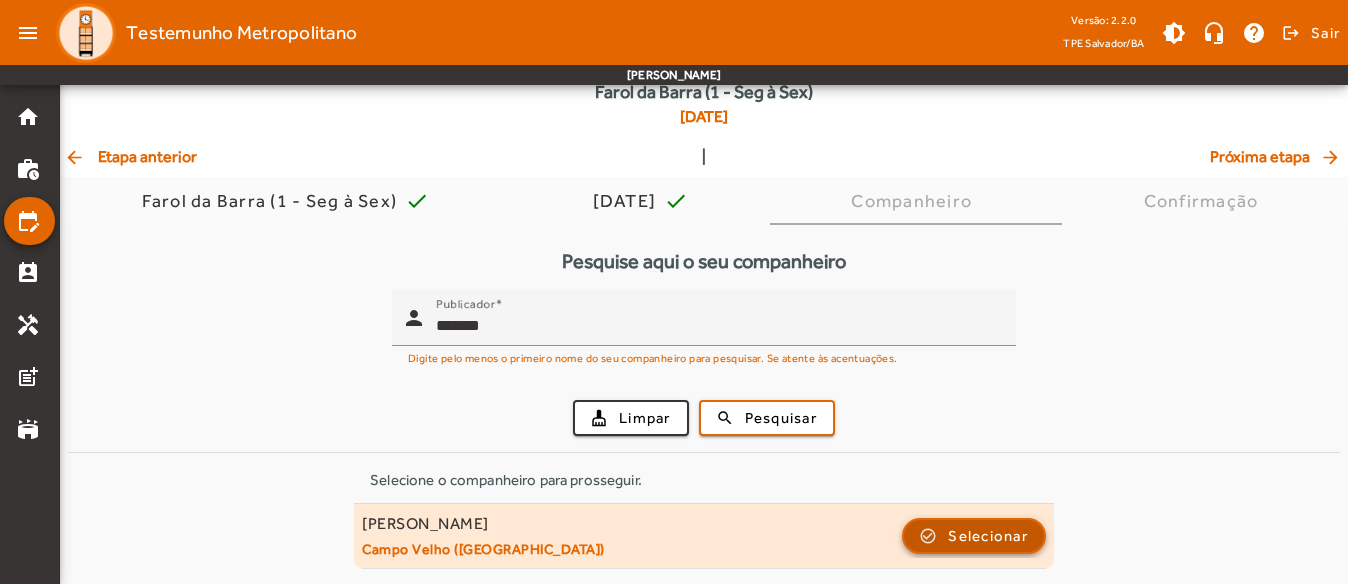 click on "Selecionar" 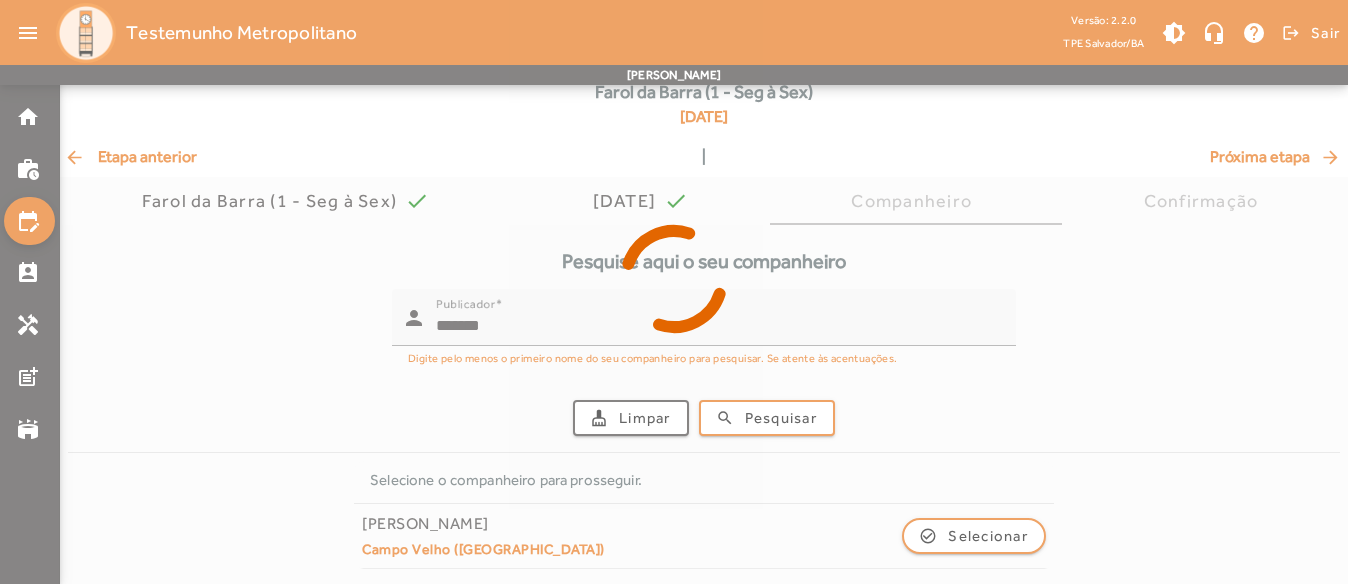 scroll, scrollTop: 0, scrollLeft: 0, axis: both 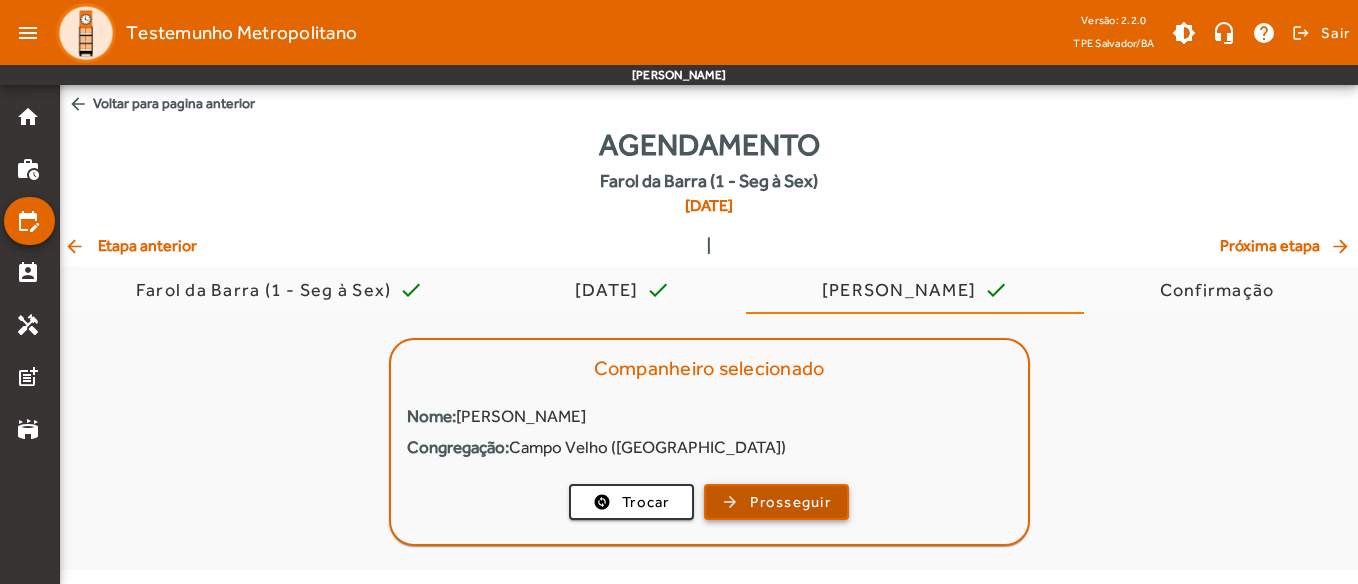 click on "Prosseguir" 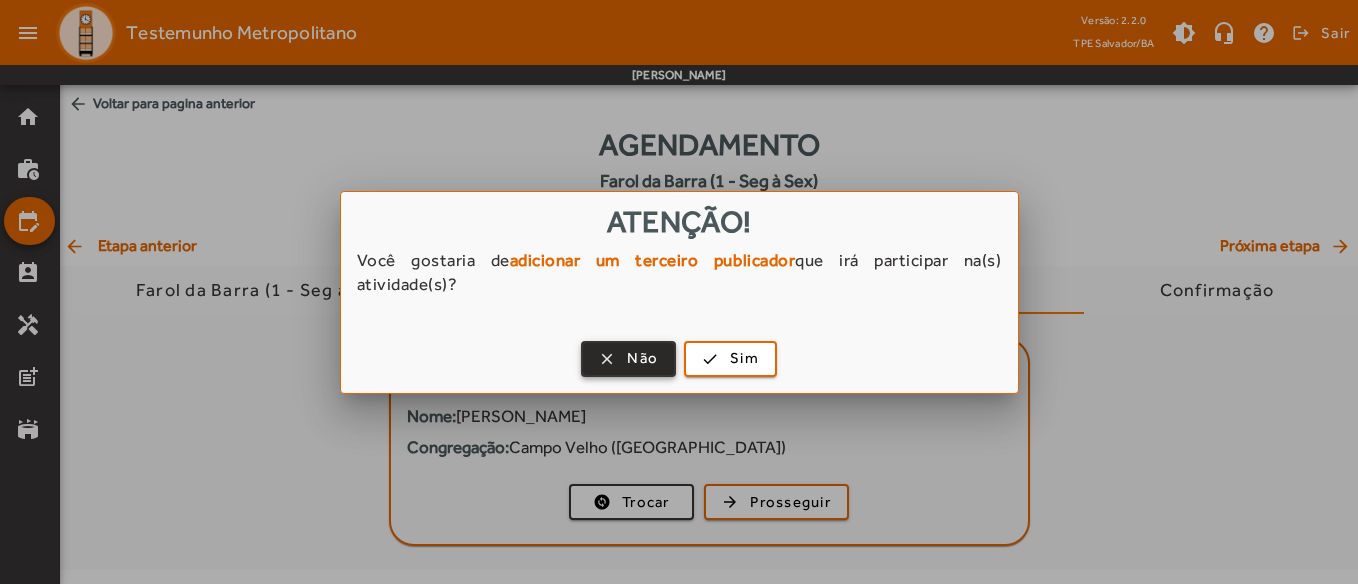 click at bounding box center [628, 359] 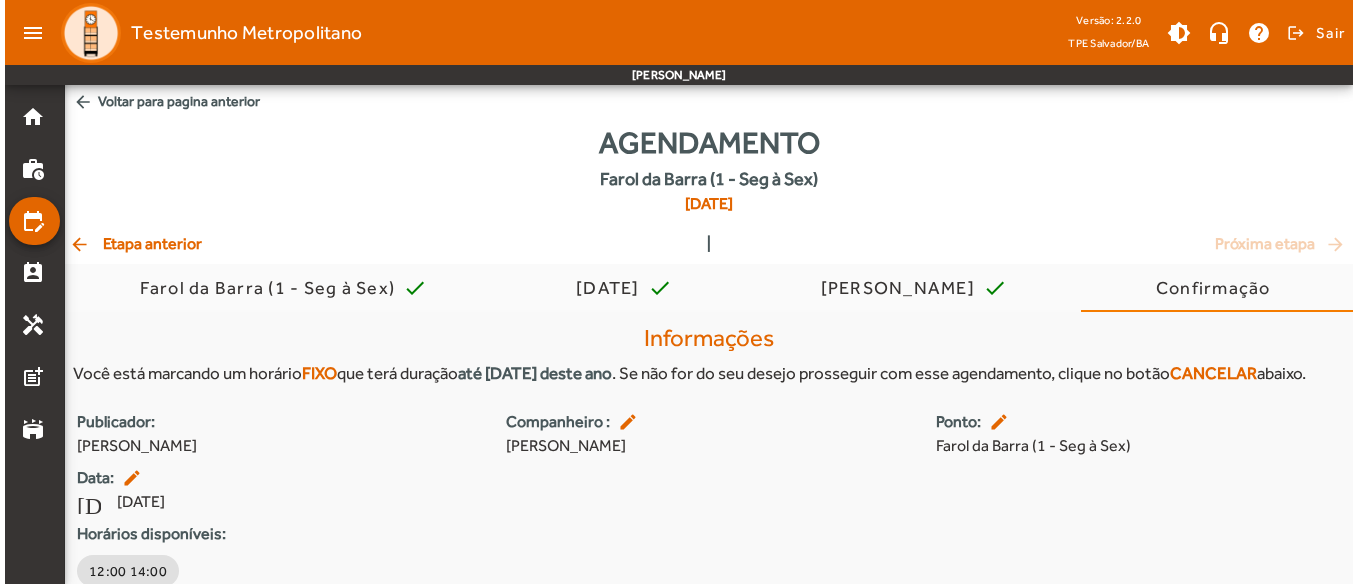 scroll, scrollTop: 0, scrollLeft: 0, axis: both 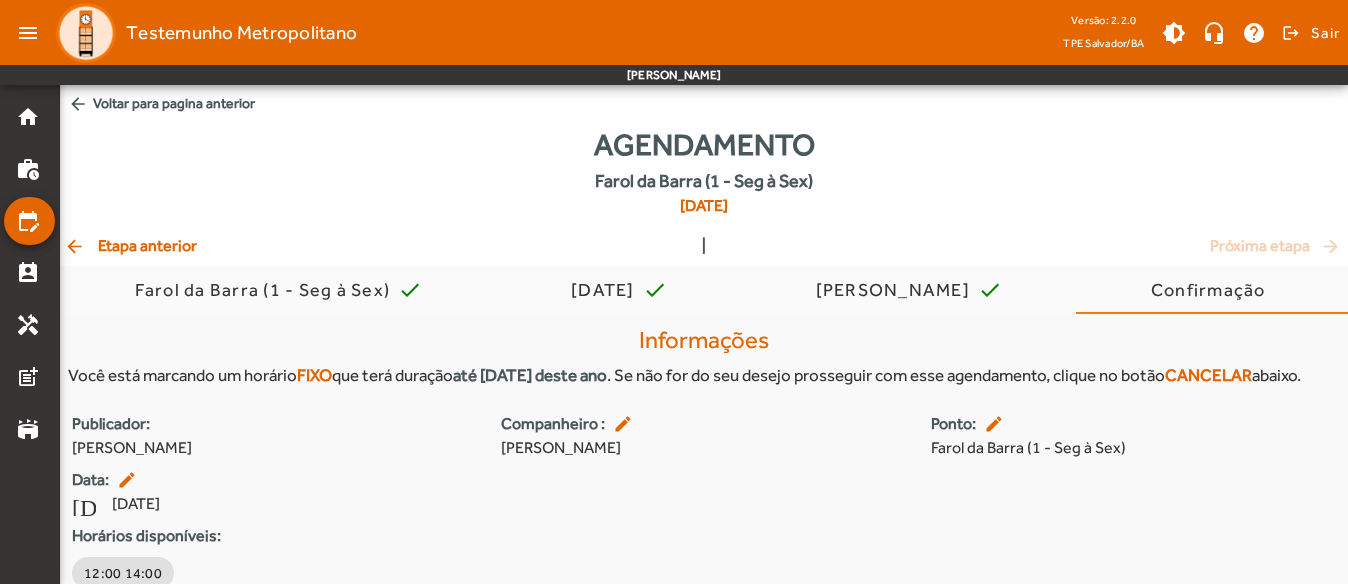 click on "arrow_back  Voltar para pagina anterior" 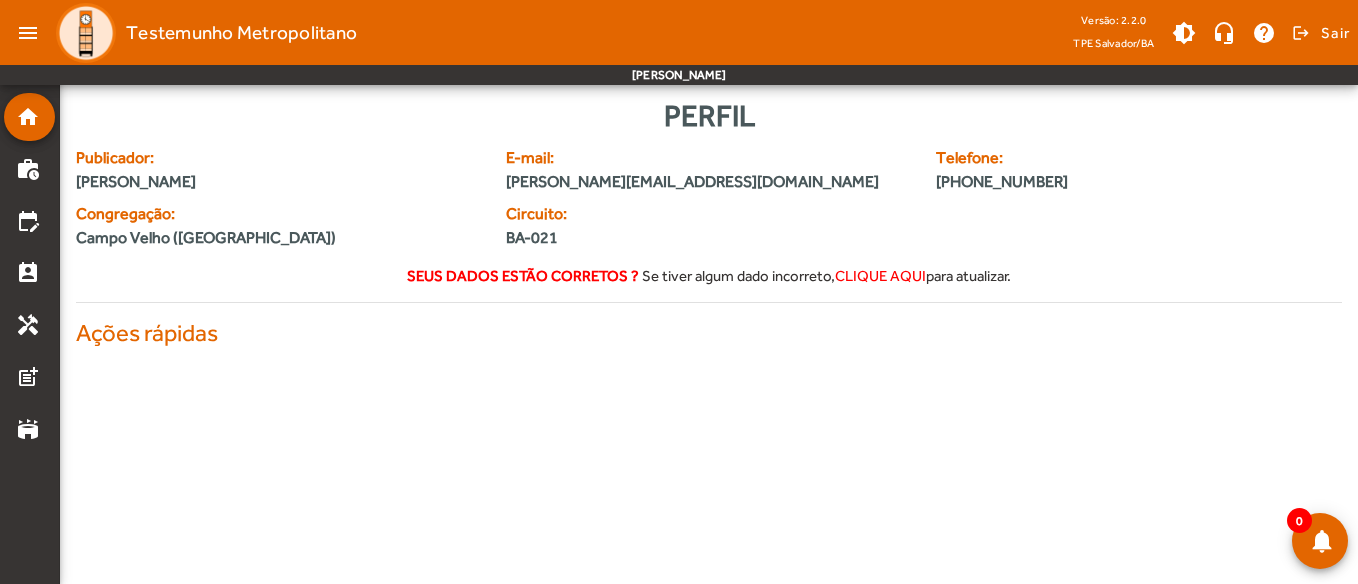 click on "Perfil" 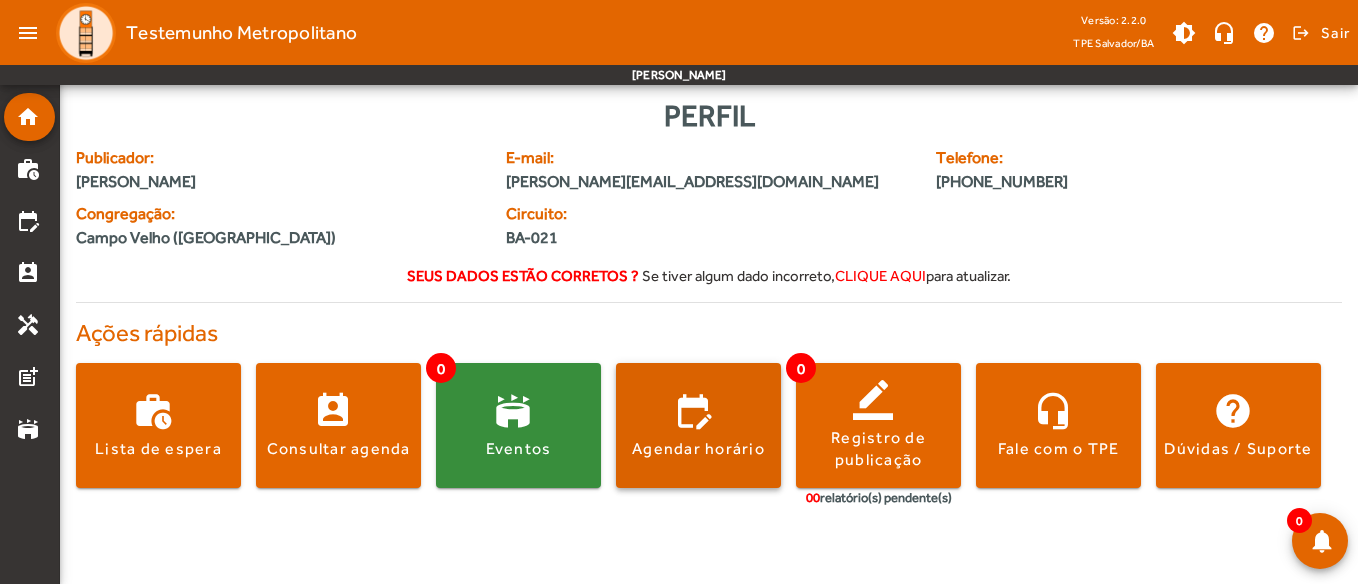click 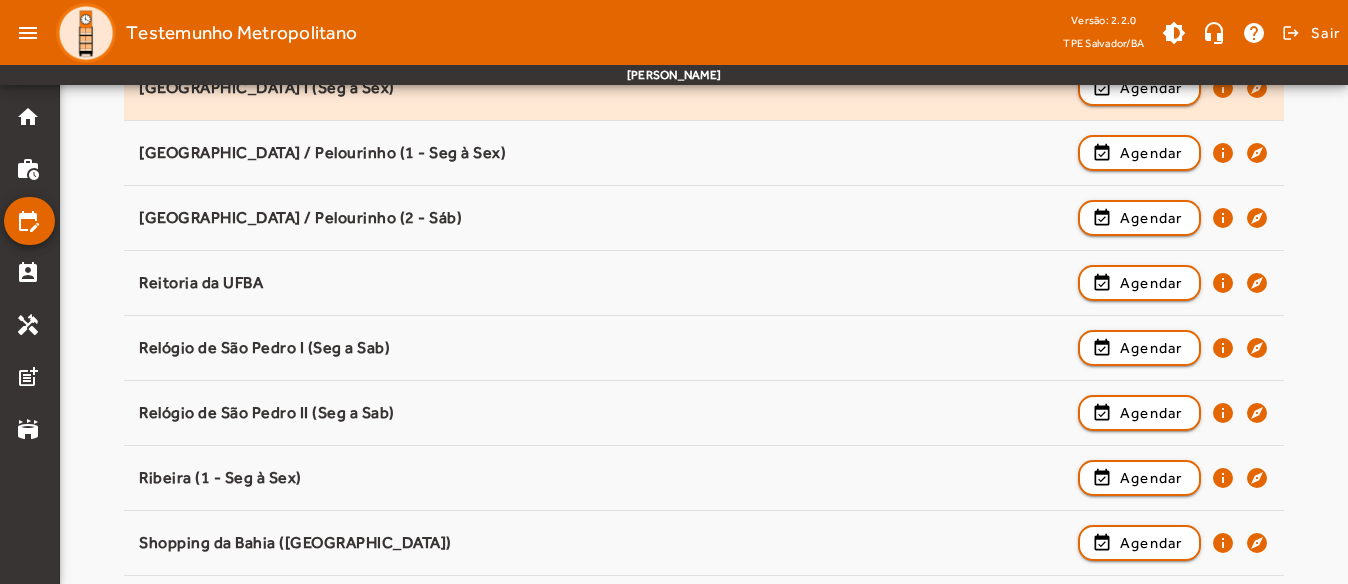 scroll, scrollTop: 2300, scrollLeft: 0, axis: vertical 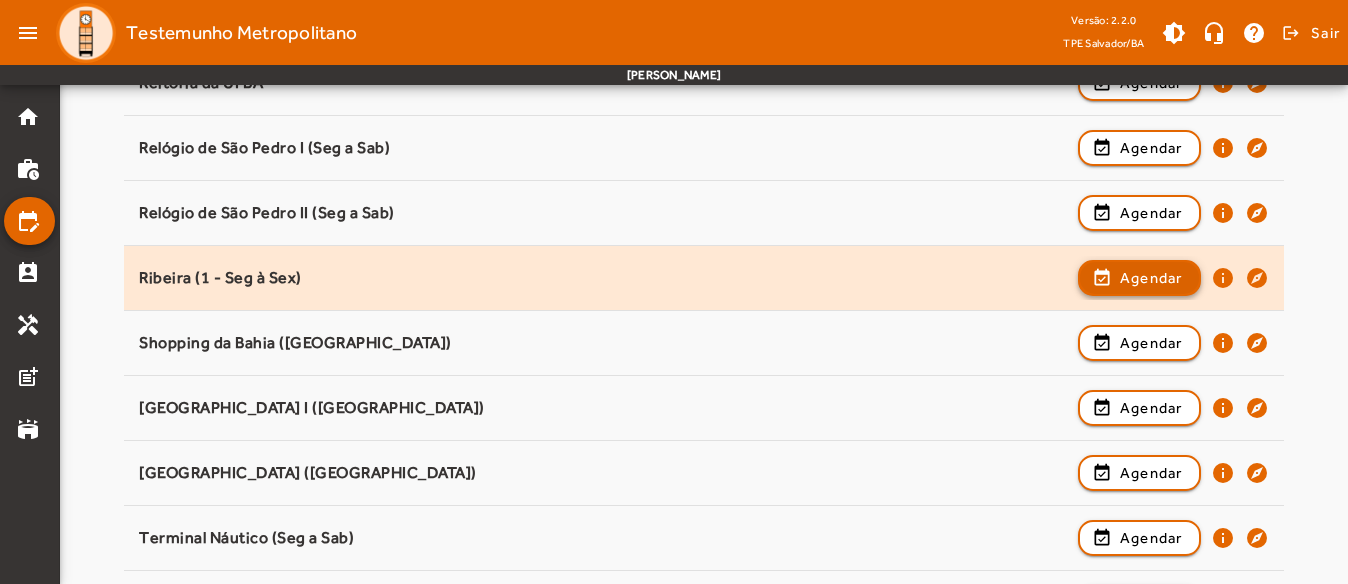 click on "Agendar" at bounding box center (1151, 343) 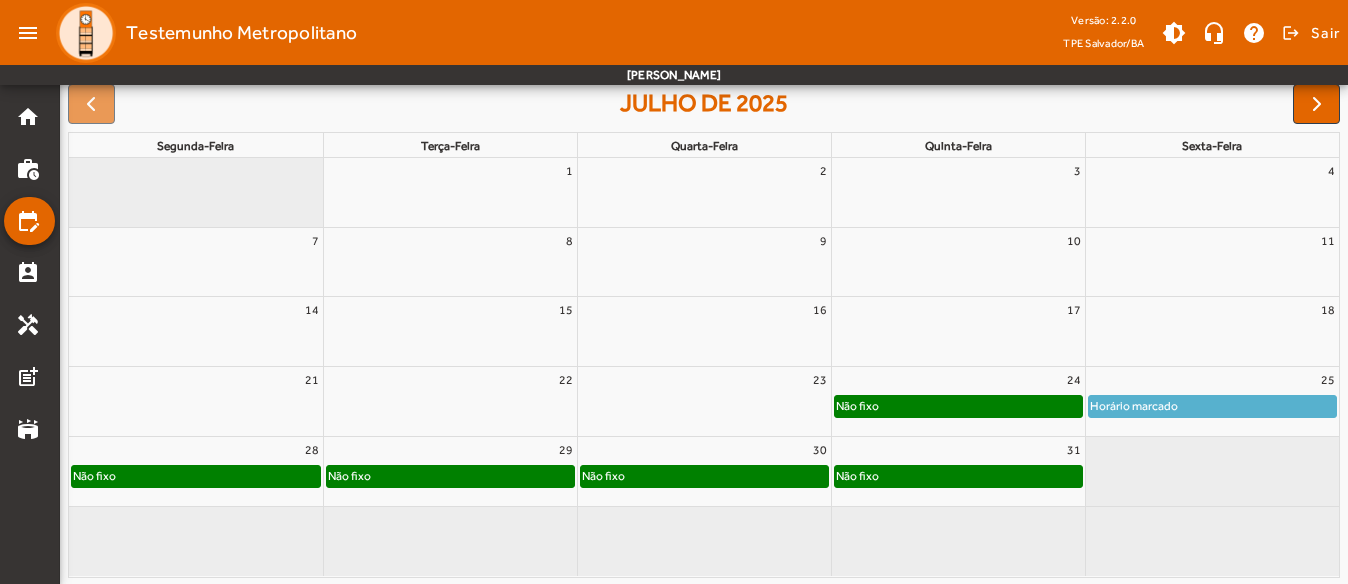 scroll, scrollTop: 302, scrollLeft: 0, axis: vertical 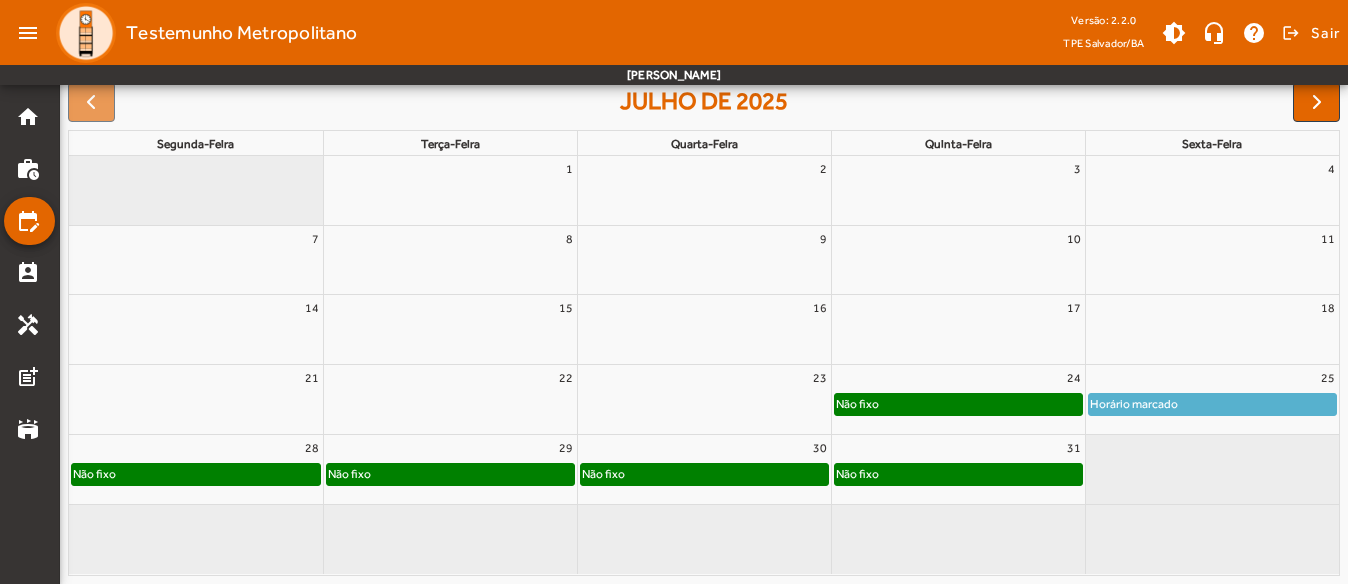 click on "25" at bounding box center (1213, 378) 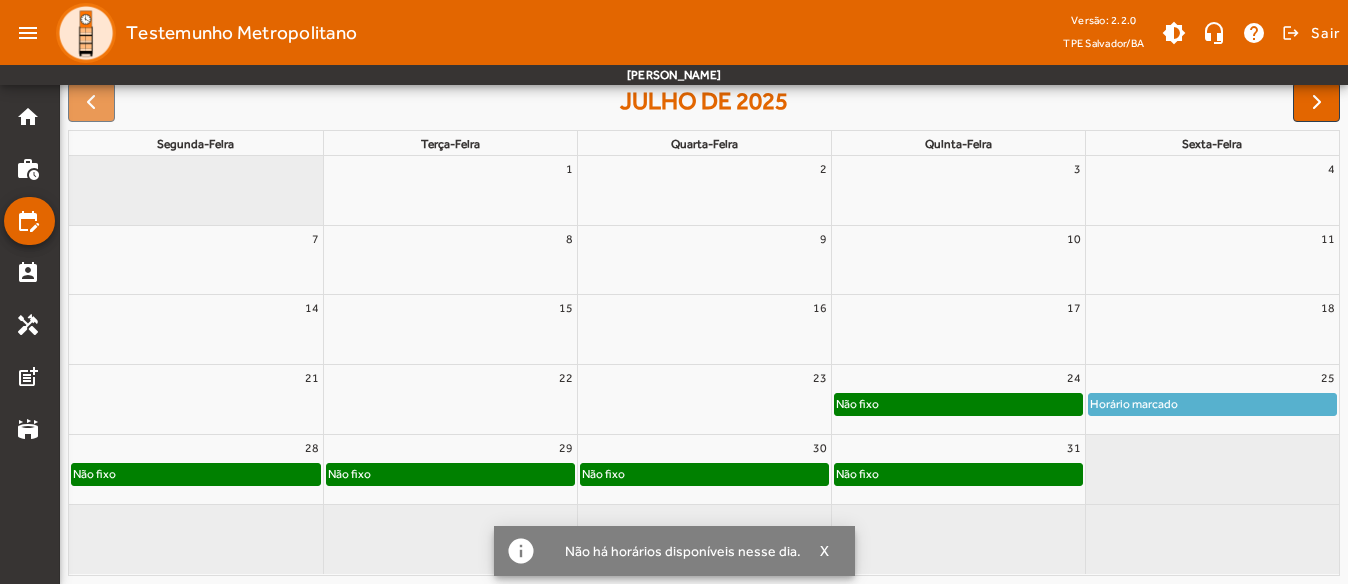 click on "25" at bounding box center [1213, 378] 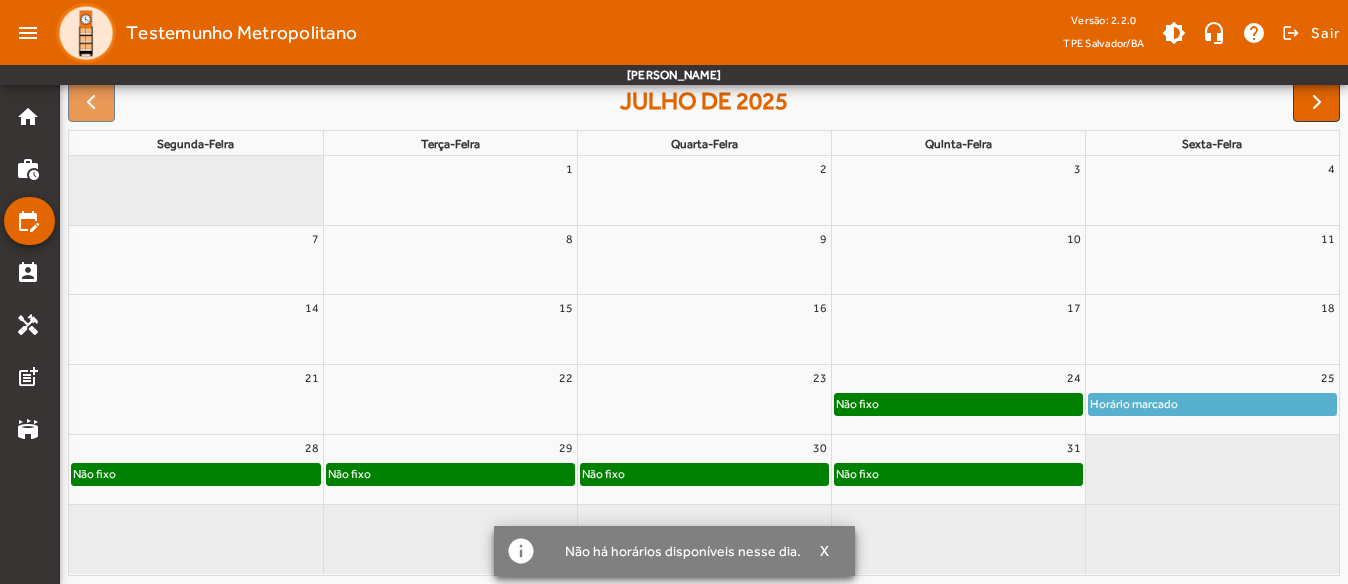 click on "25" at bounding box center [1213, 378] 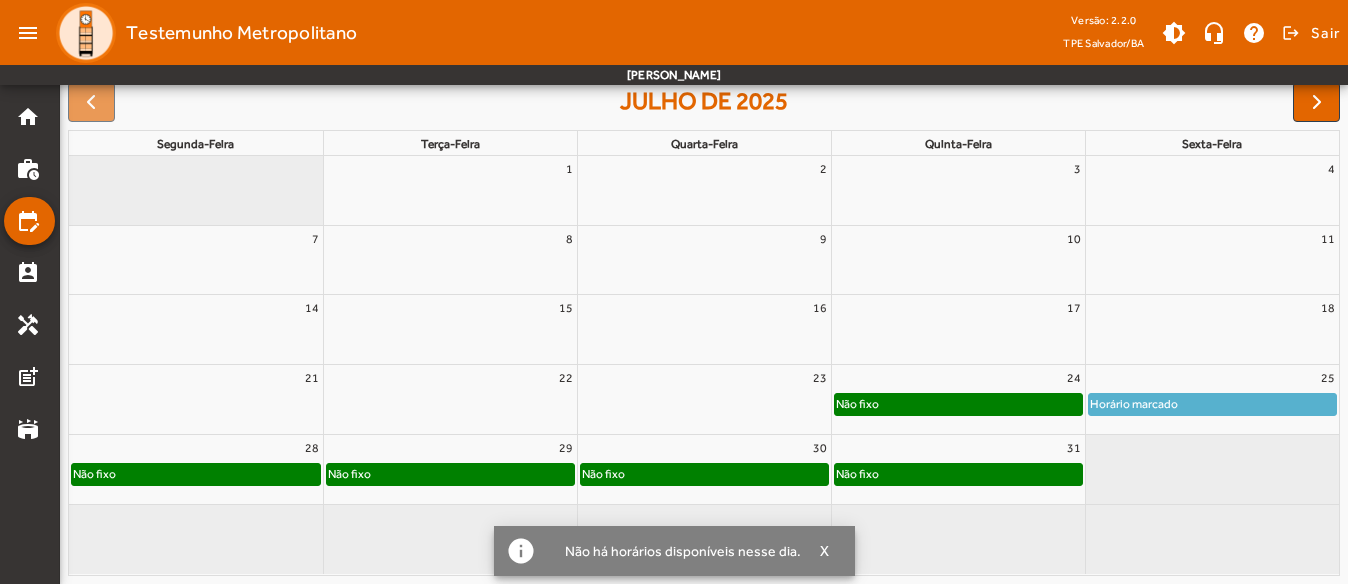 click on "25" at bounding box center [1213, 378] 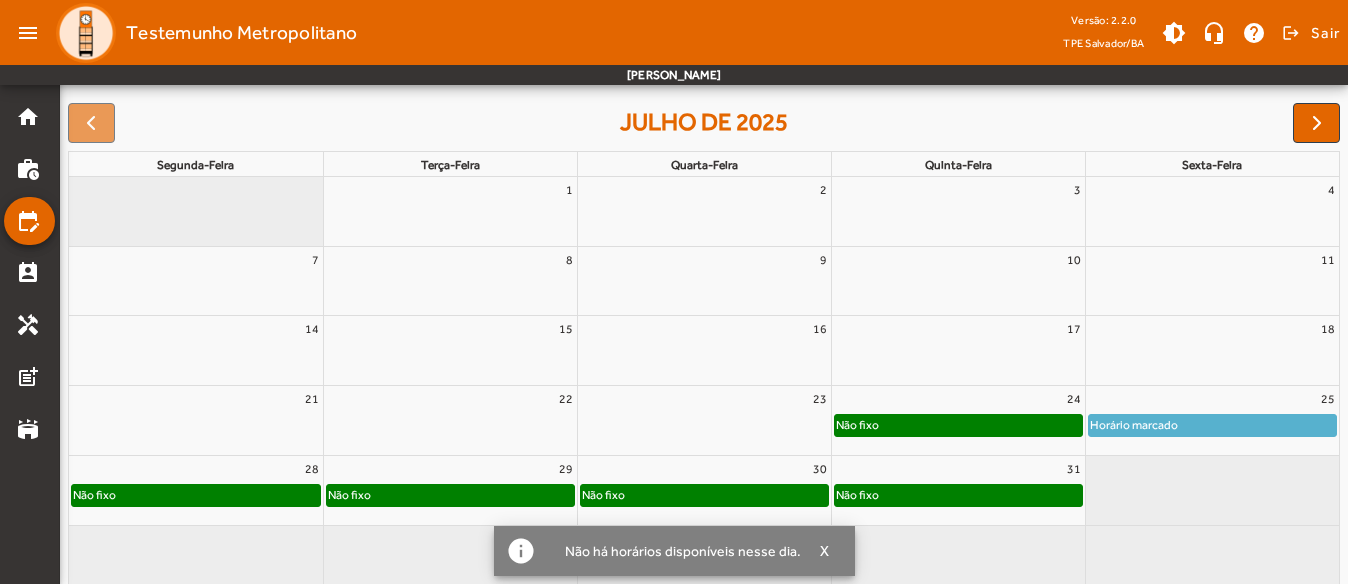 scroll, scrollTop: 0, scrollLeft: 0, axis: both 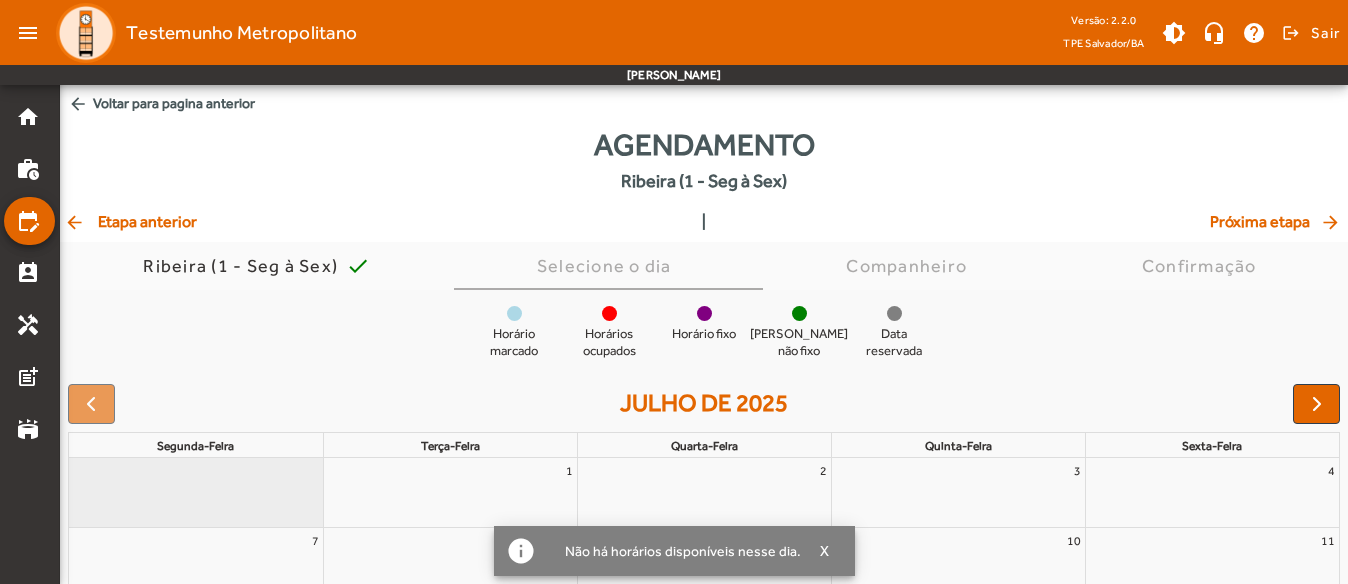 click on "arrow_back  Etapa anterior" 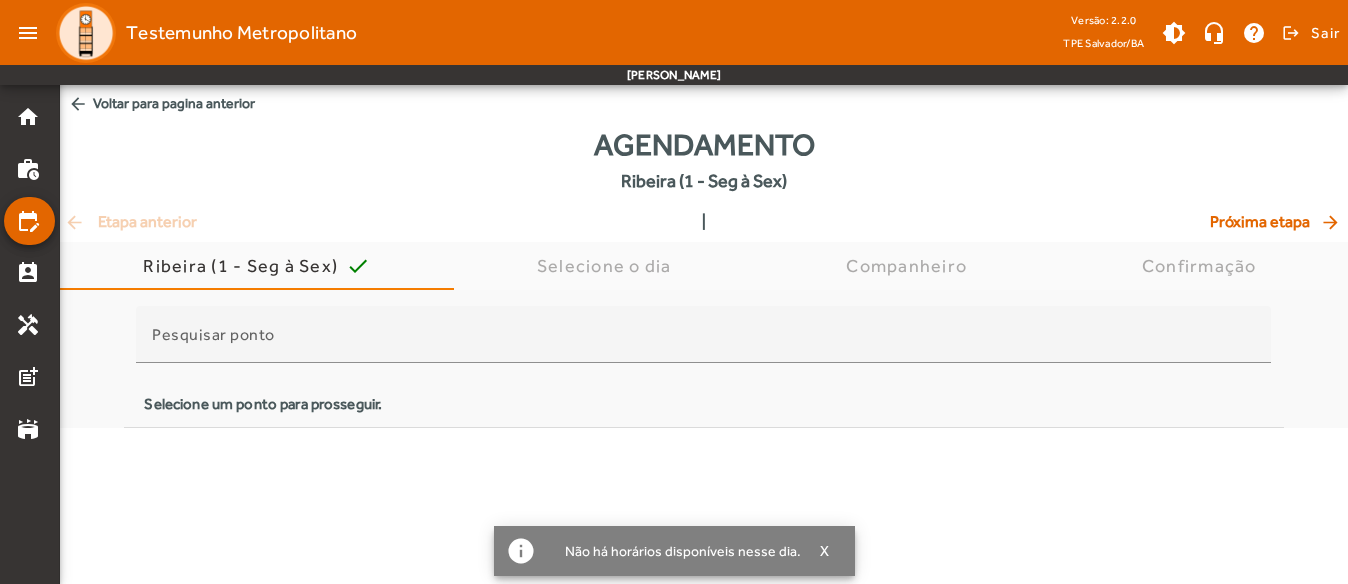 click on "arrow_back  Etapa anterior  |  Próxima etapa  arrow_forward" 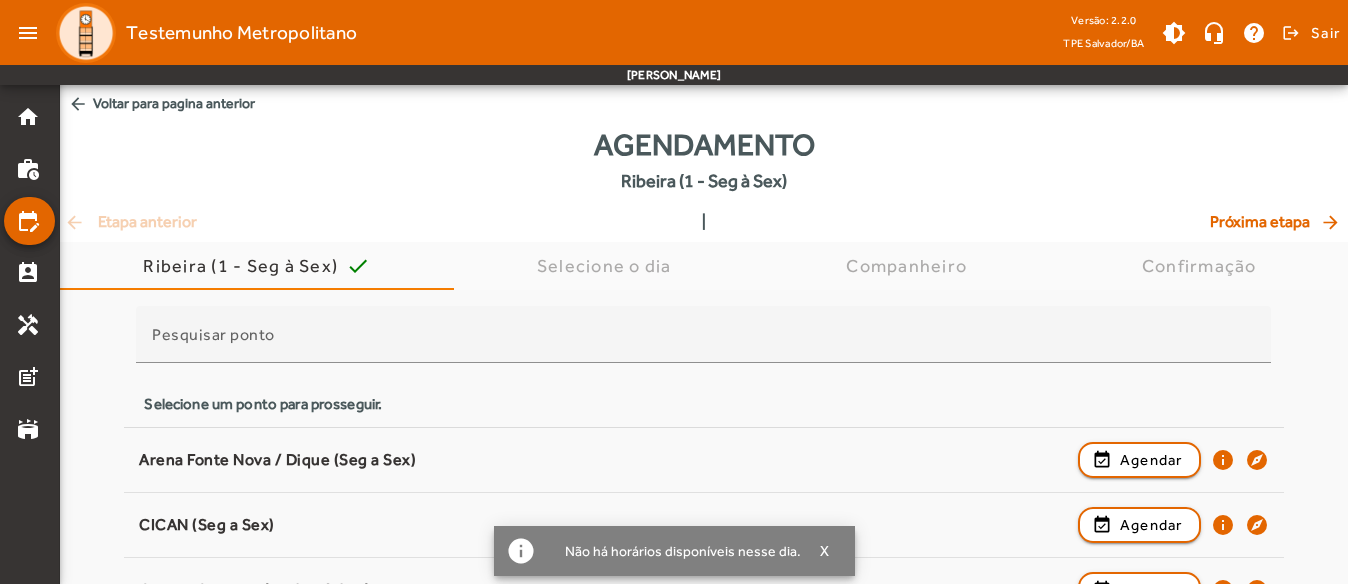 drag, startPoint x: 143, startPoint y: 212, endPoint x: 151, endPoint y: 226, distance: 16.124516 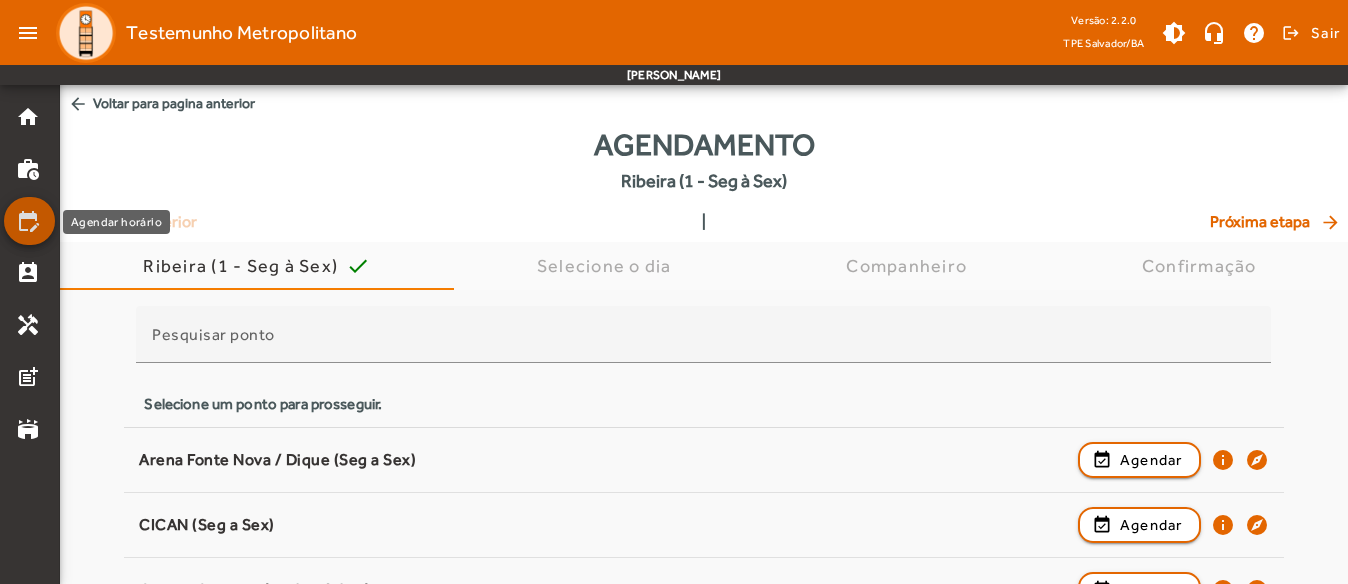 drag, startPoint x: 125, startPoint y: 225, endPoint x: 32, endPoint y: 221, distance: 93.08598 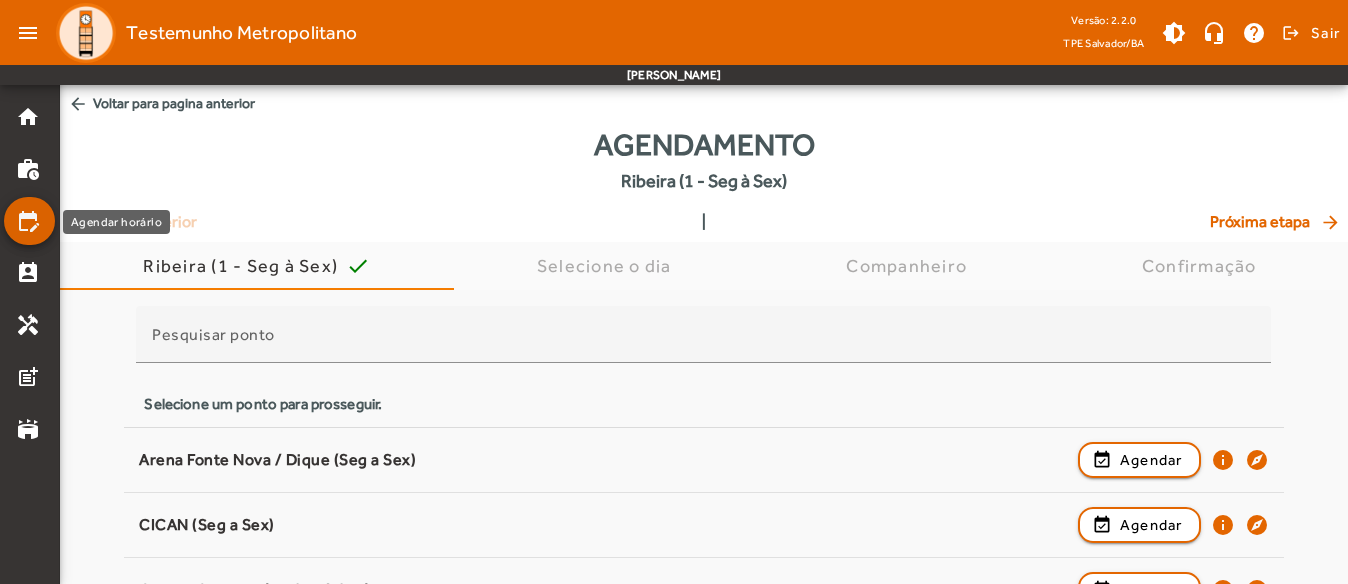 click on "edit_calendar" 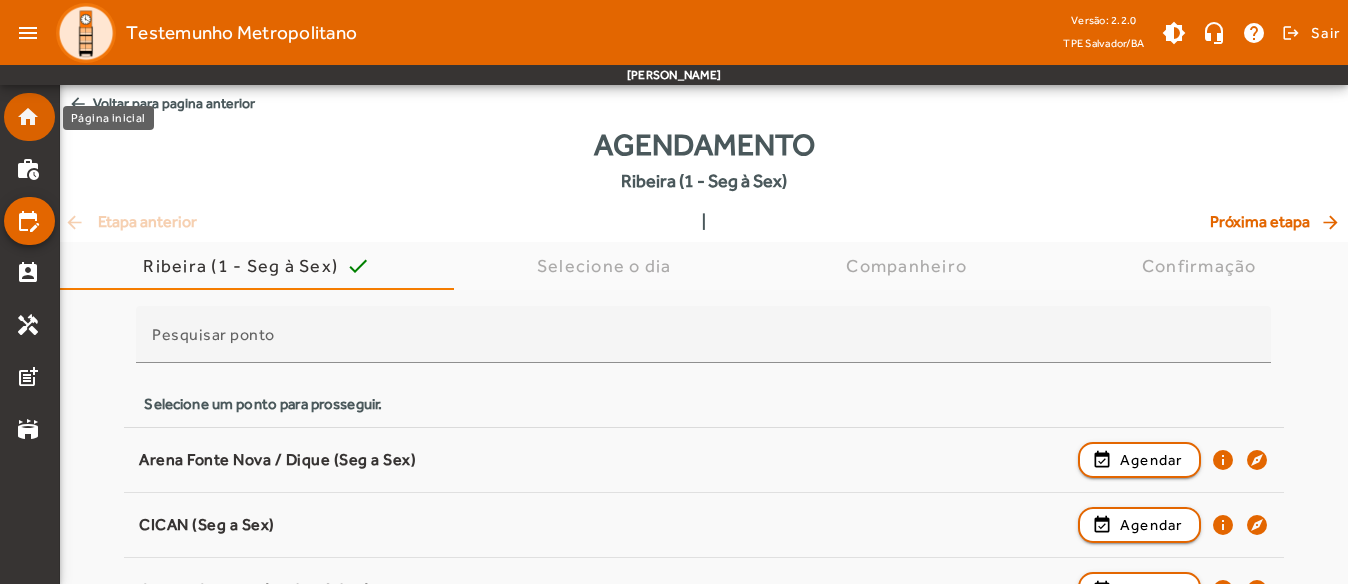 click on "home" 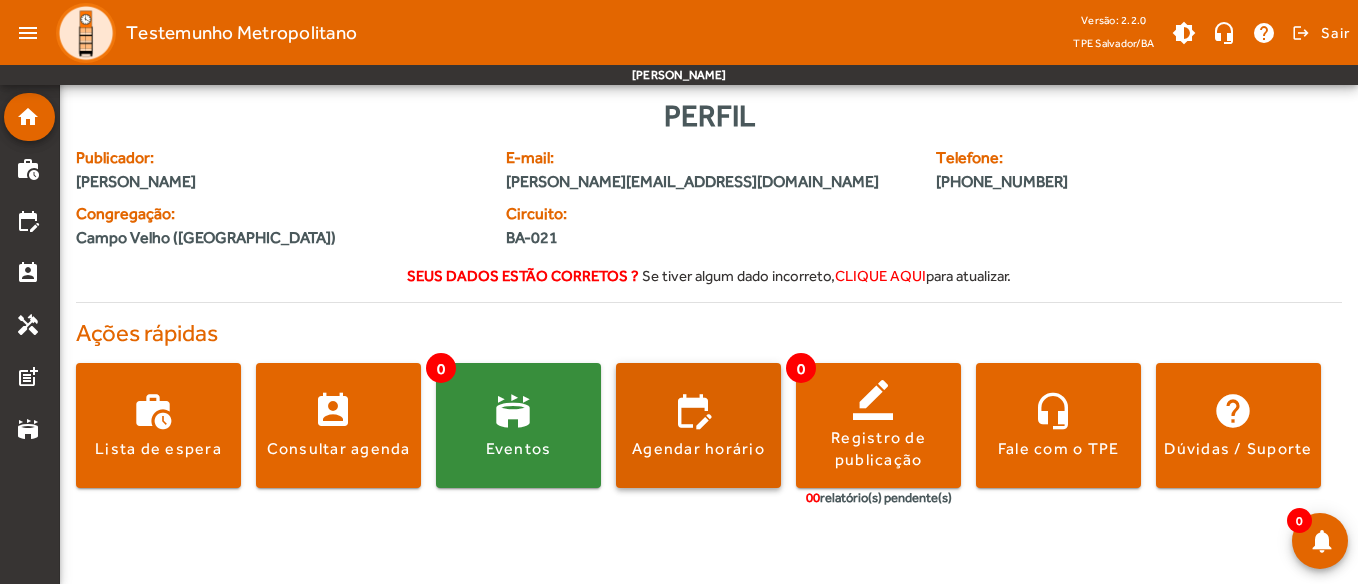 click 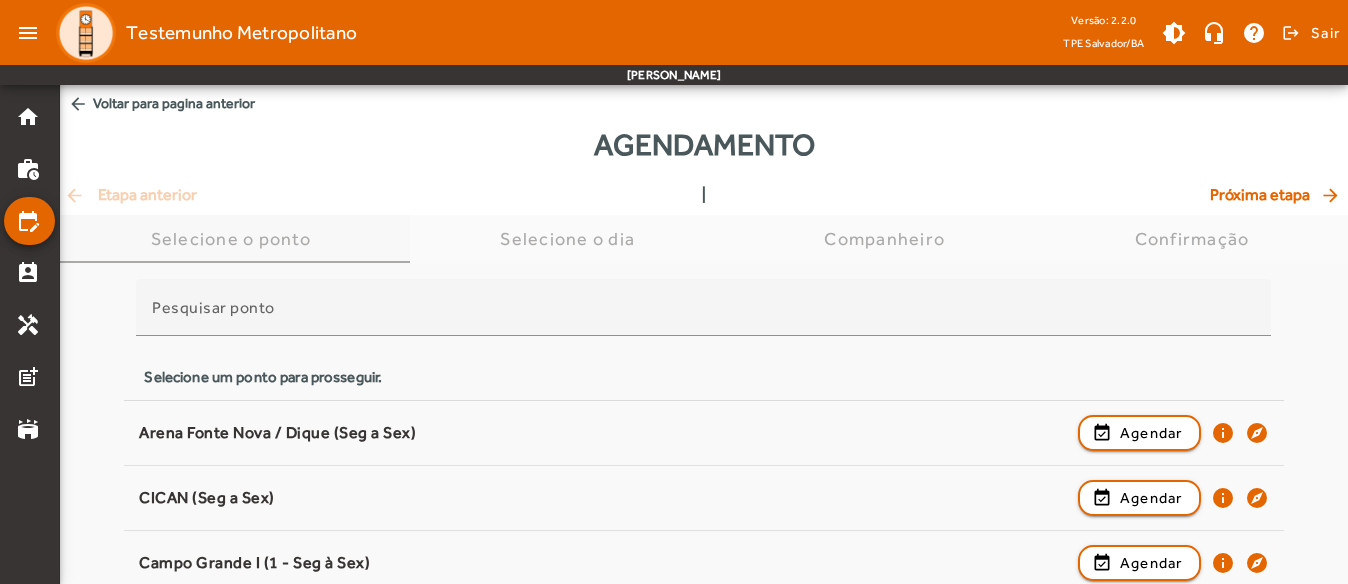 click on "Selecione o ponto" at bounding box center [235, 239] 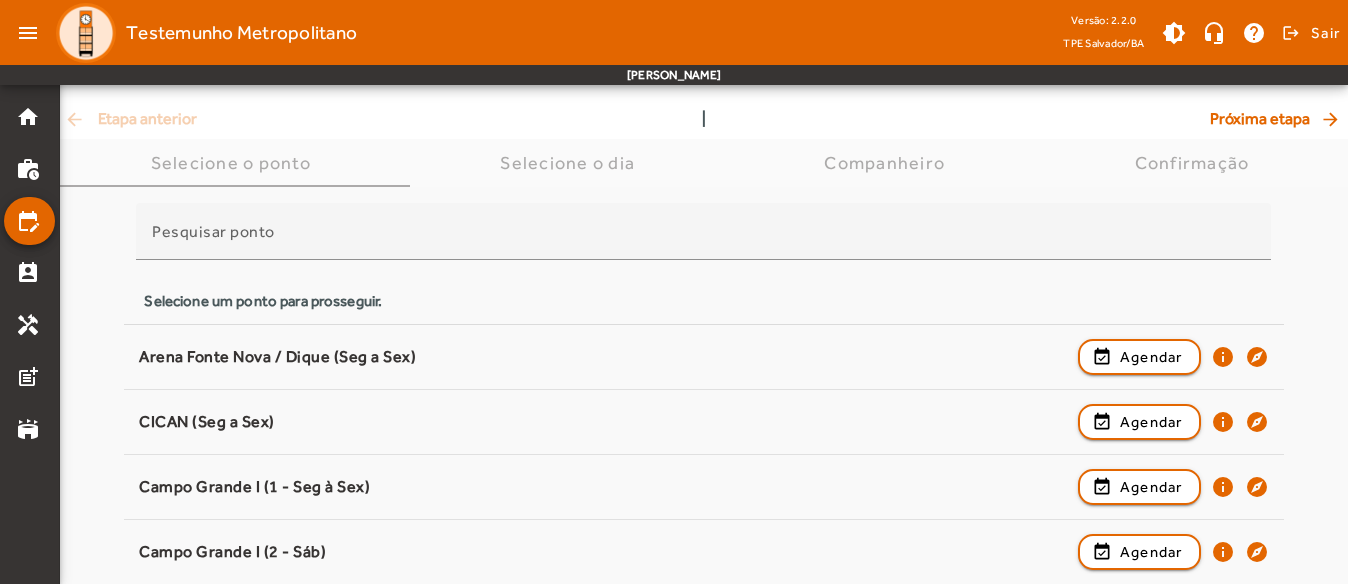 scroll, scrollTop: 200, scrollLeft: 0, axis: vertical 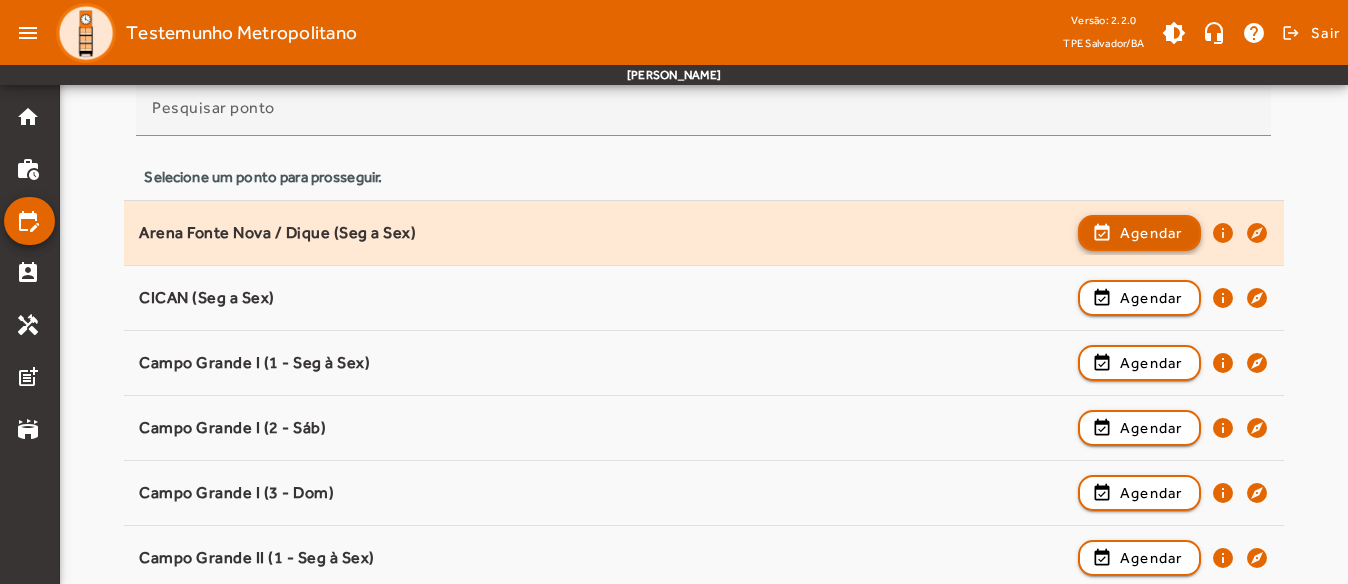 click at bounding box center [1139, 298] 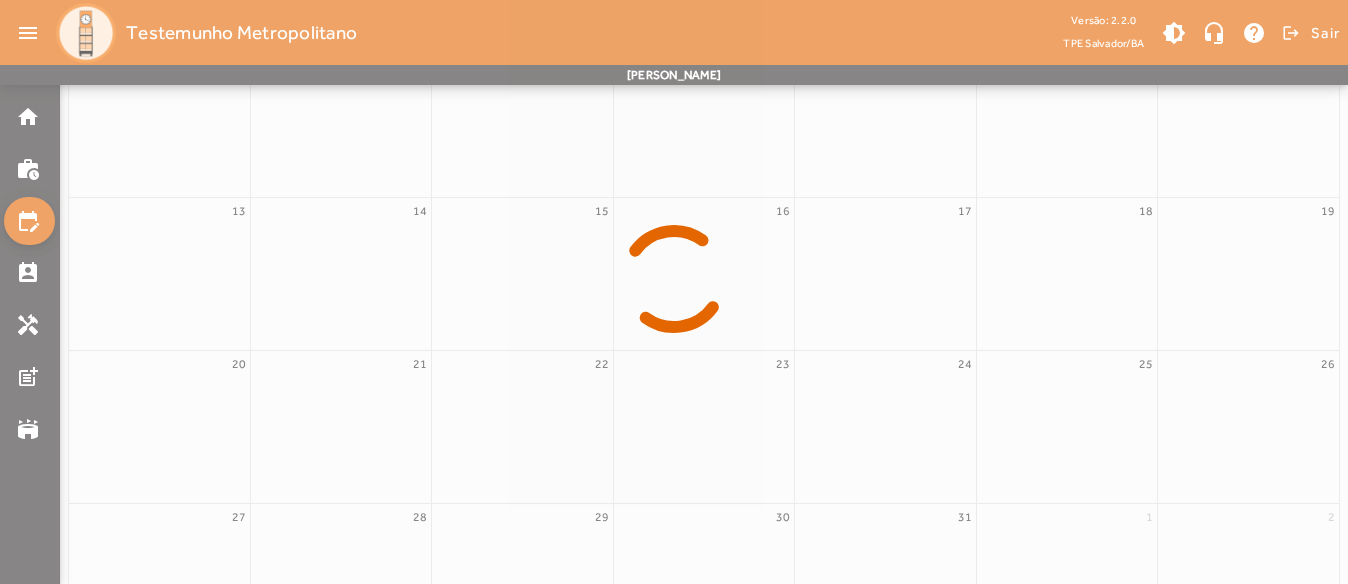 scroll, scrollTop: 302, scrollLeft: 0, axis: vertical 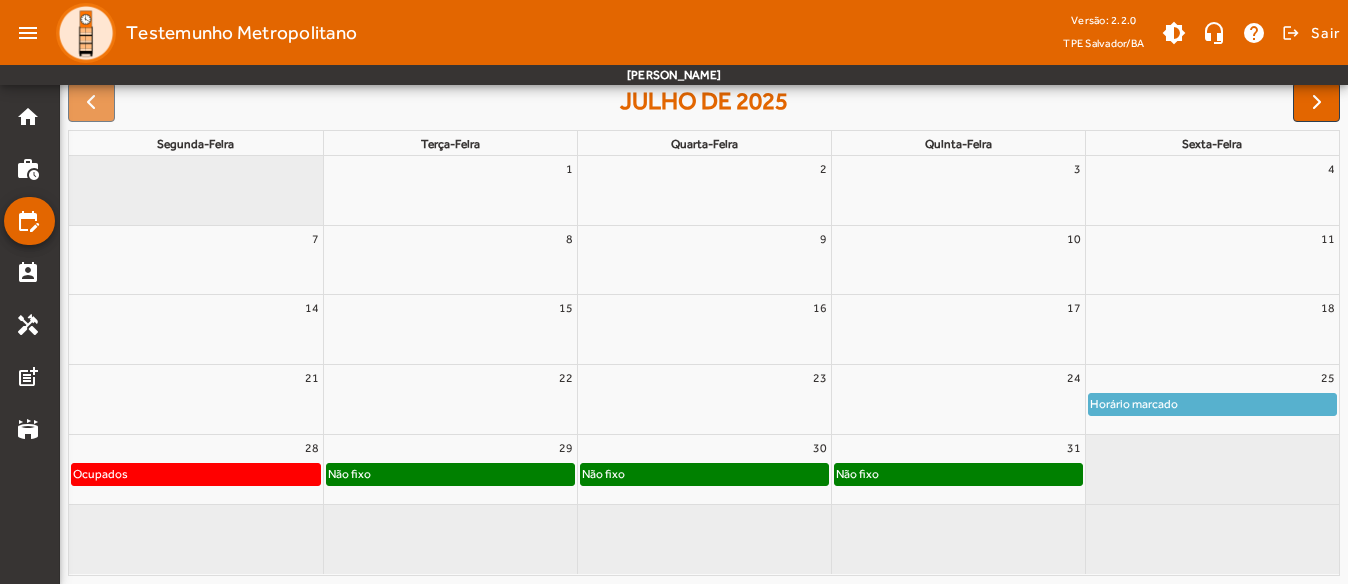 click on "25" at bounding box center [1213, 378] 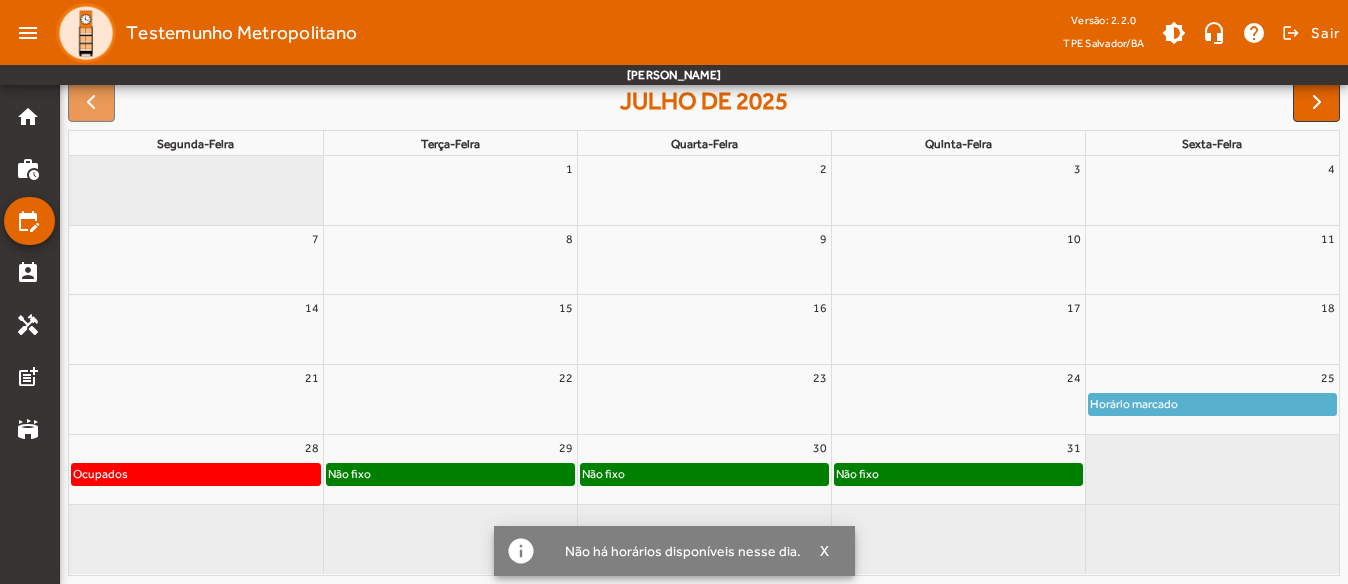 click on "25" at bounding box center (1213, 378) 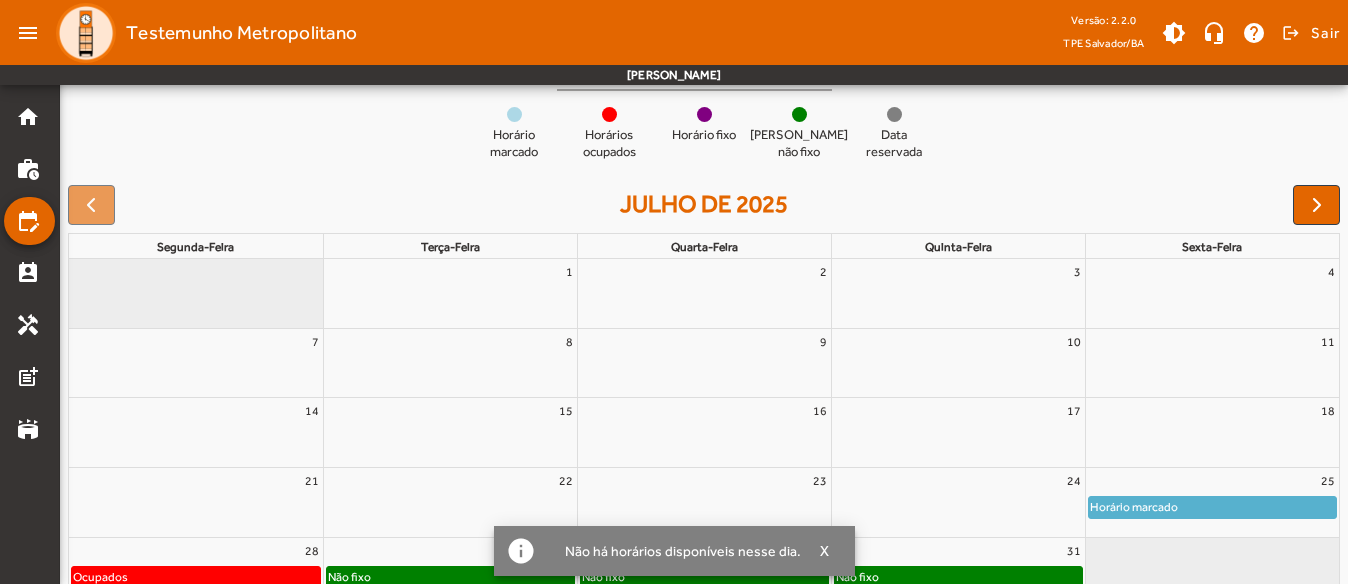 scroll, scrollTop: 102, scrollLeft: 0, axis: vertical 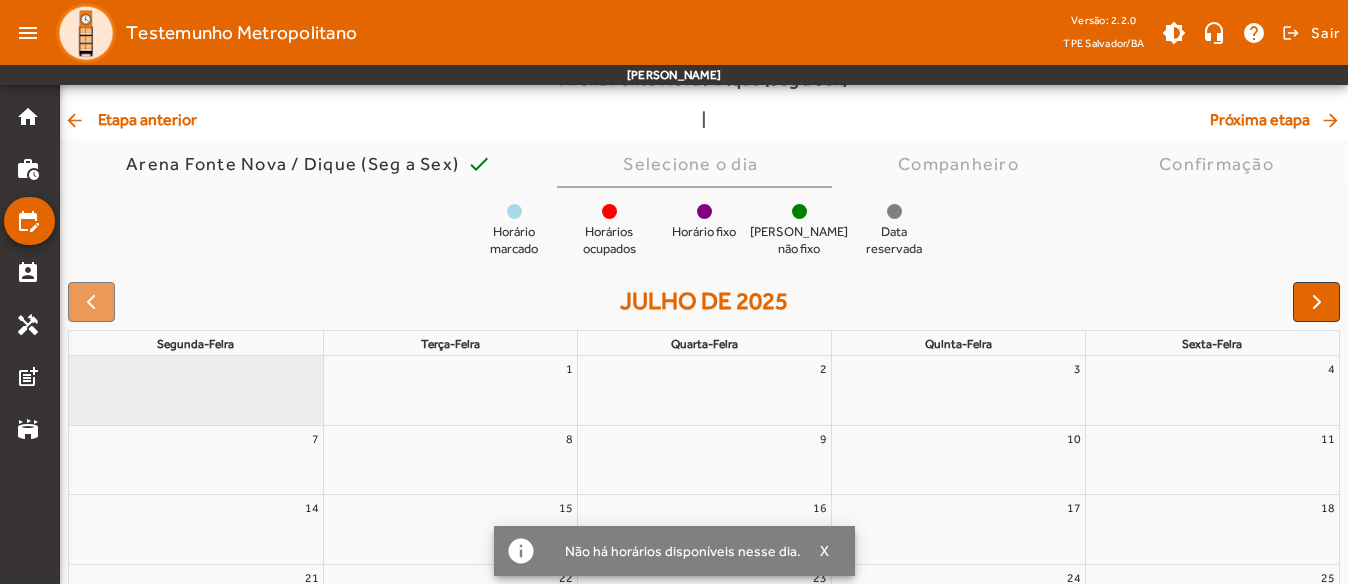 click on "arrow_back  Etapa anterior" 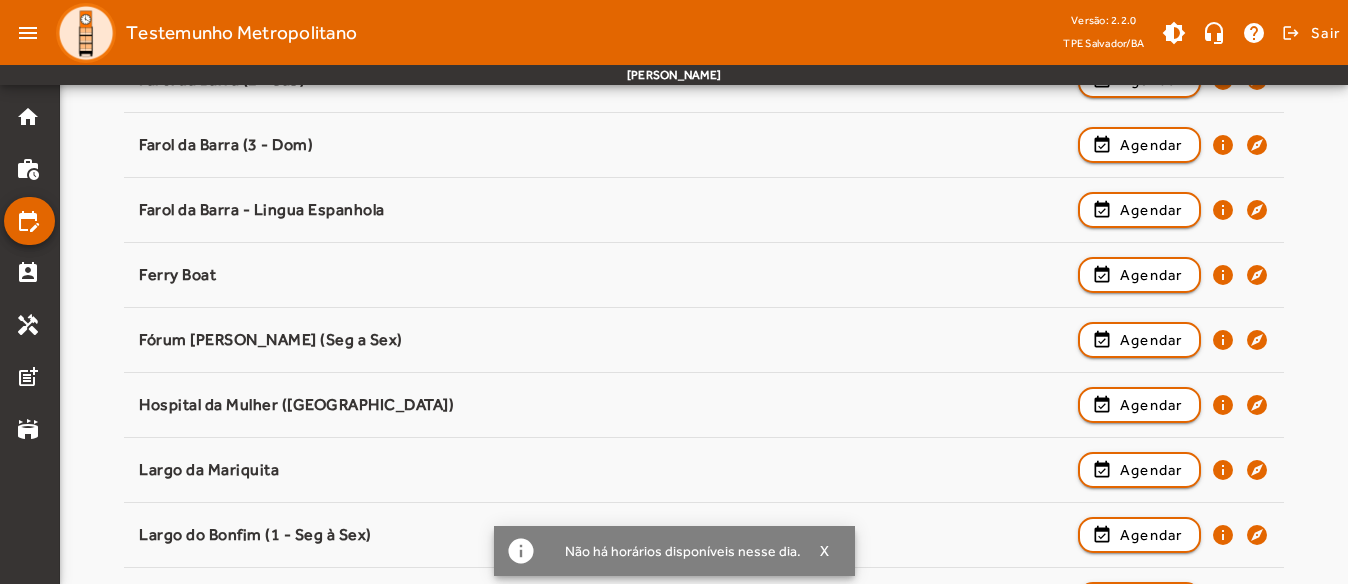 scroll, scrollTop: 1100, scrollLeft: 0, axis: vertical 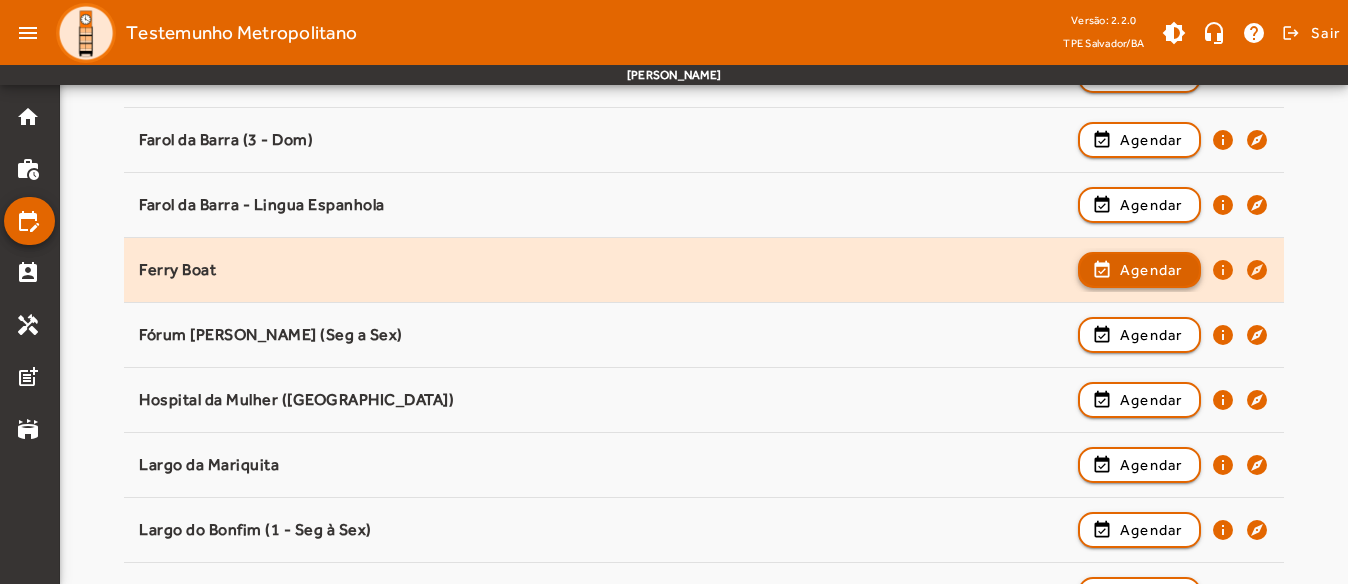 click on "Agendar" at bounding box center (1151, 335) 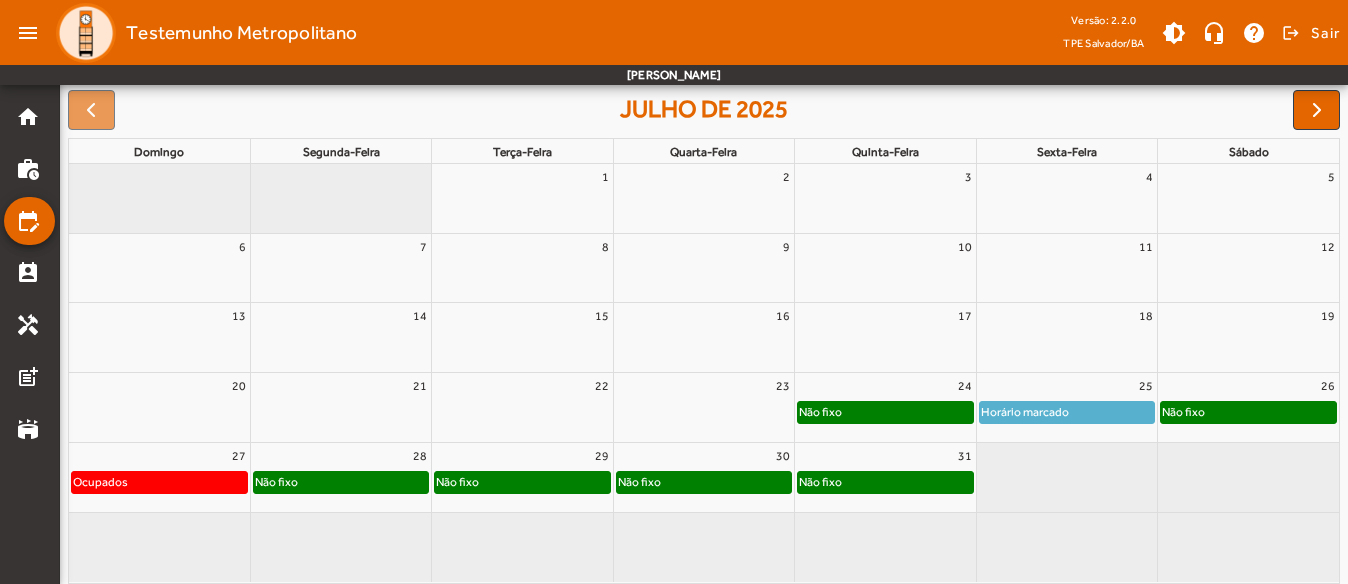 scroll, scrollTop: 302, scrollLeft: 0, axis: vertical 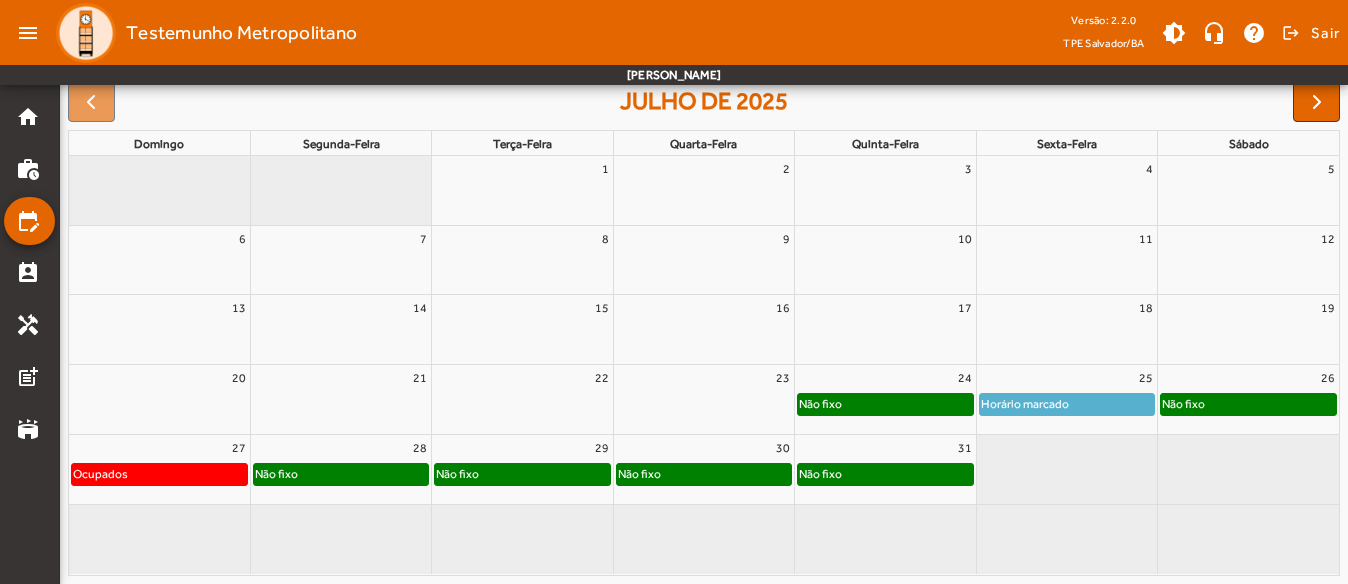 click on "26" at bounding box center [1248, 378] 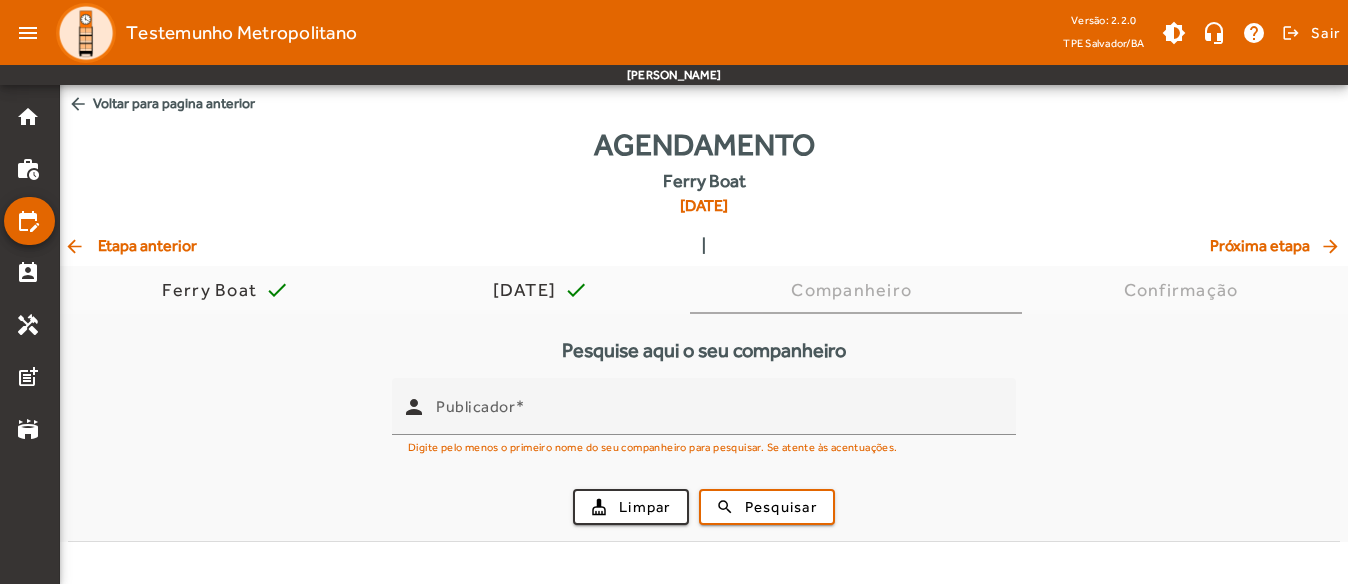 scroll, scrollTop: 0, scrollLeft: 0, axis: both 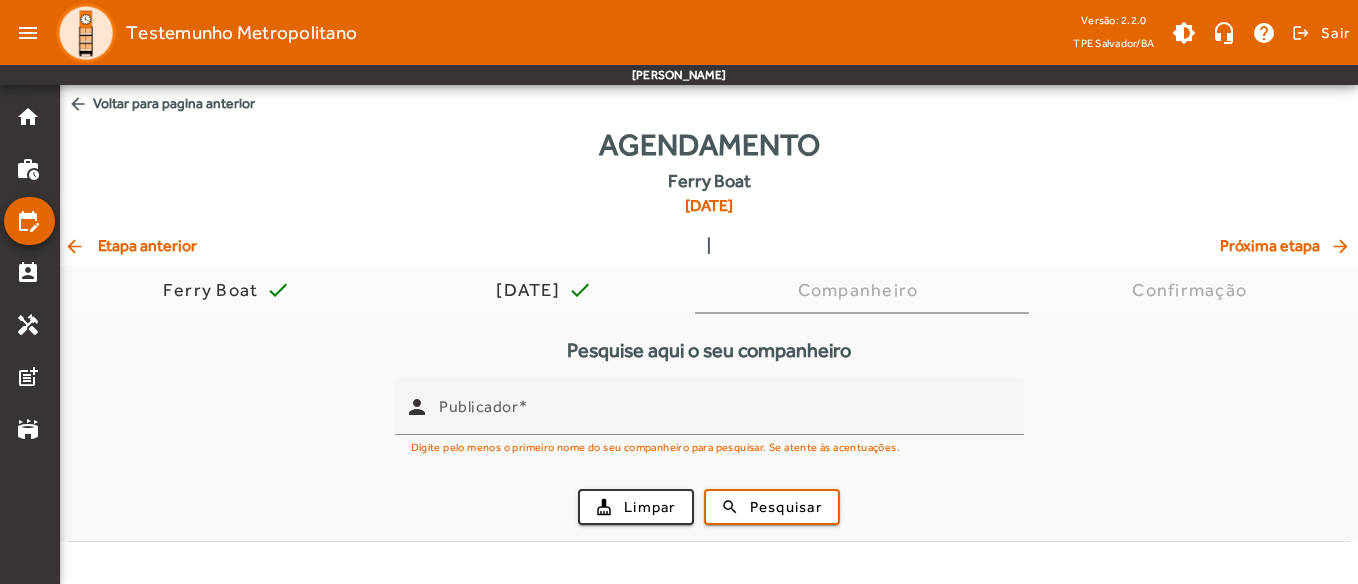 click on "arrow_back  Etapa anterior" 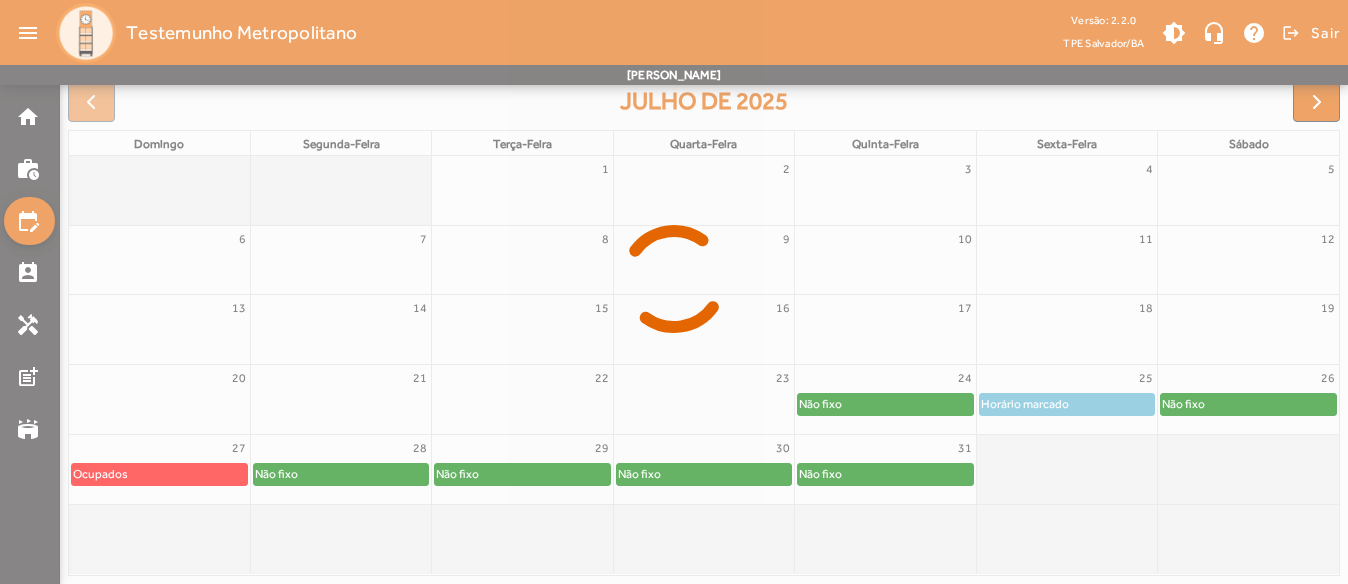 scroll, scrollTop: 326, scrollLeft: 0, axis: vertical 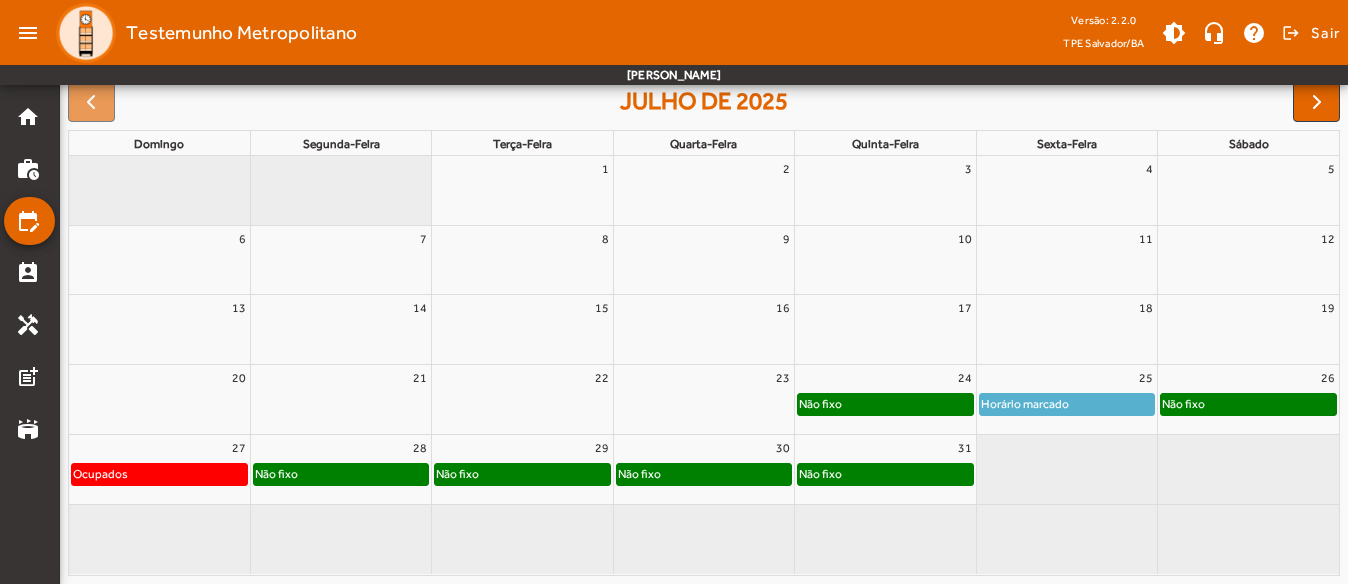 click on "25" at bounding box center (1067, 378) 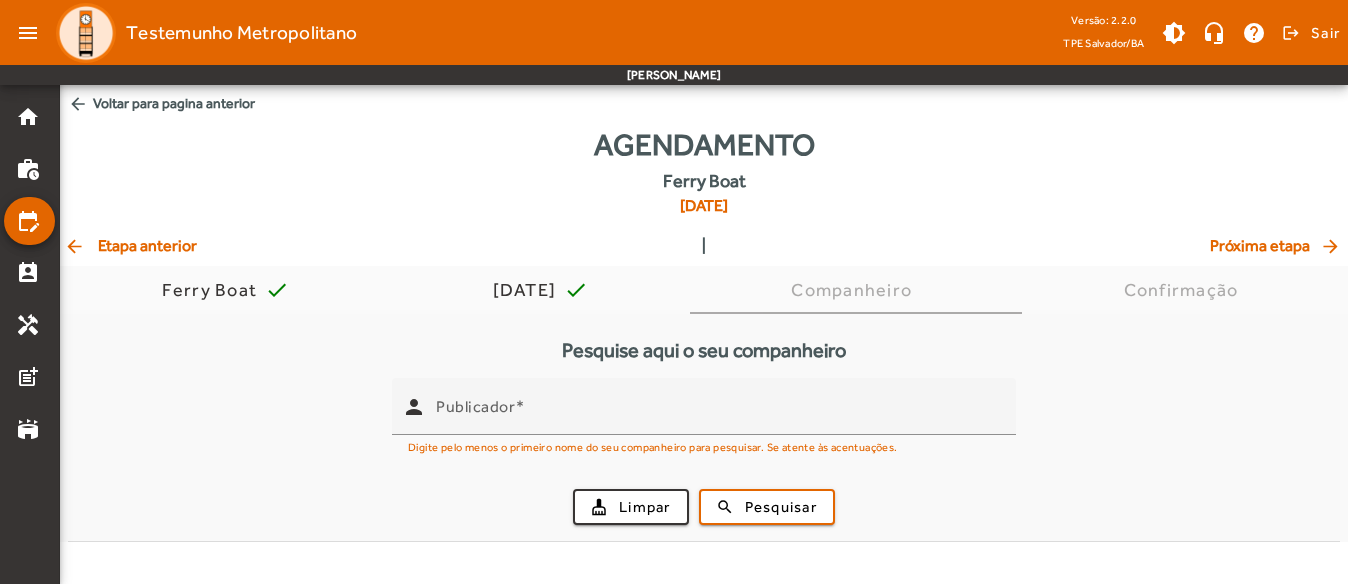 scroll, scrollTop: 0, scrollLeft: 0, axis: both 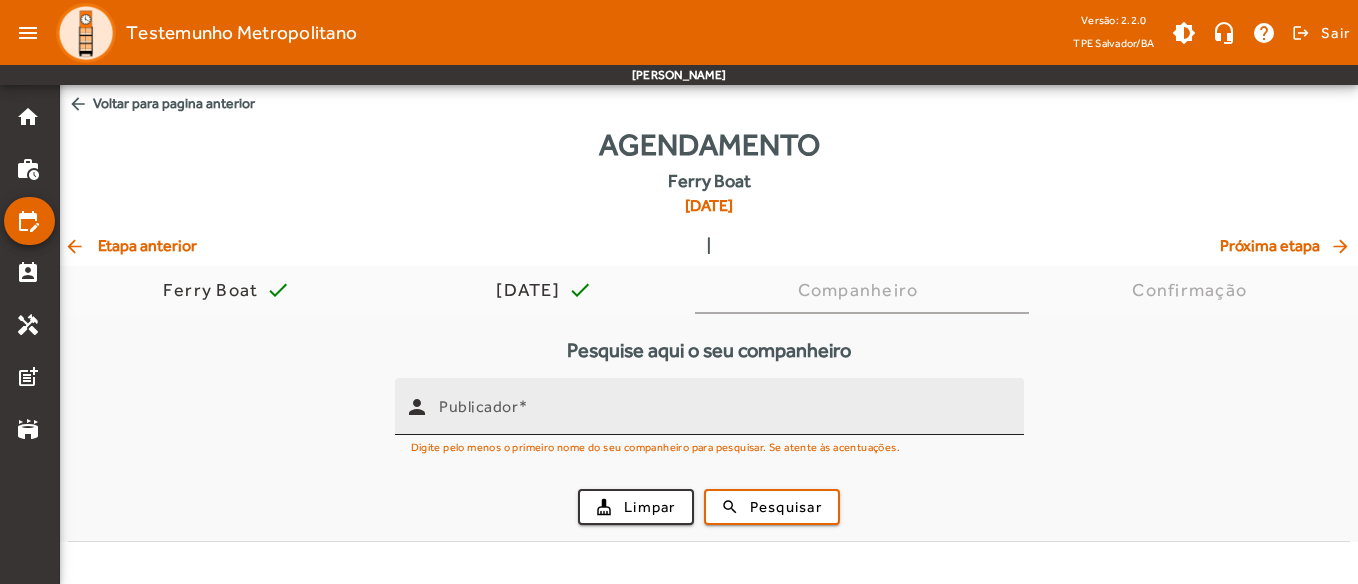 click on "Publicador" at bounding box center (723, 406) 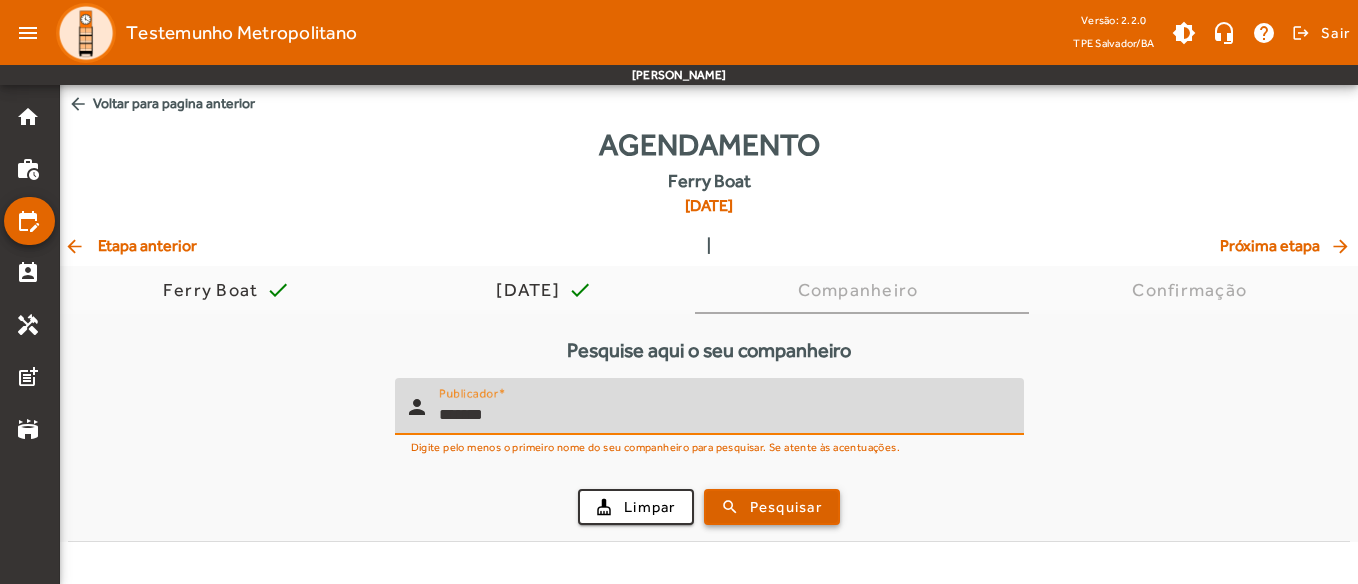 type on "*******" 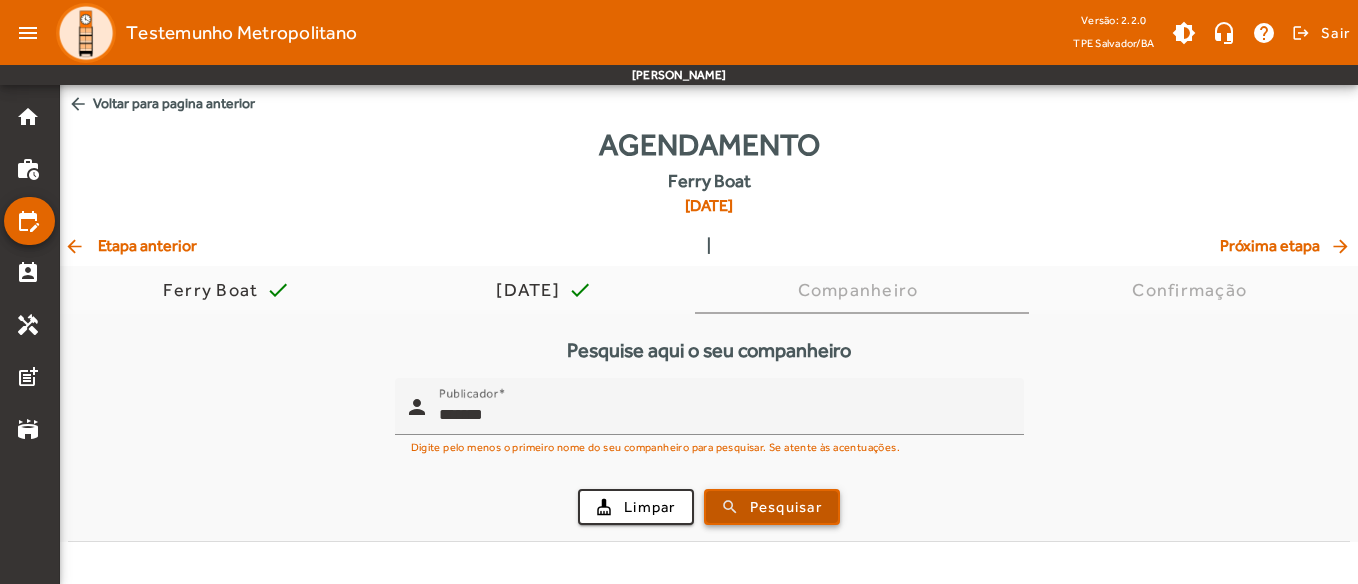 click on "Pesquisar" at bounding box center [786, 507] 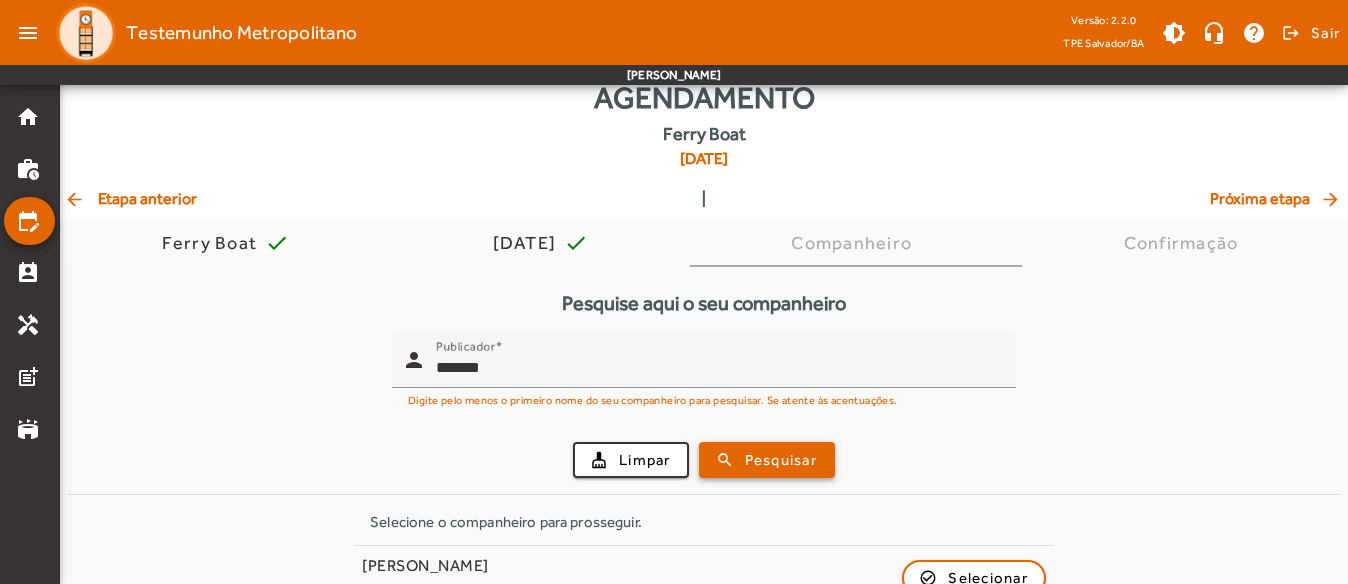 scroll, scrollTop: 89, scrollLeft: 0, axis: vertical 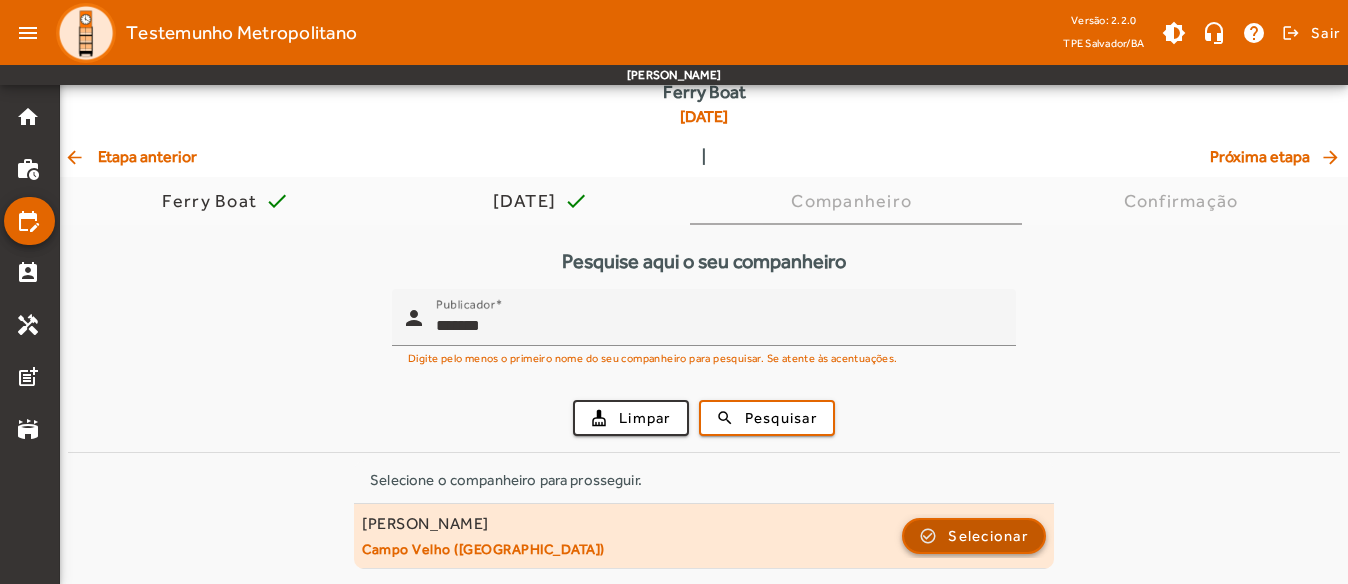 click 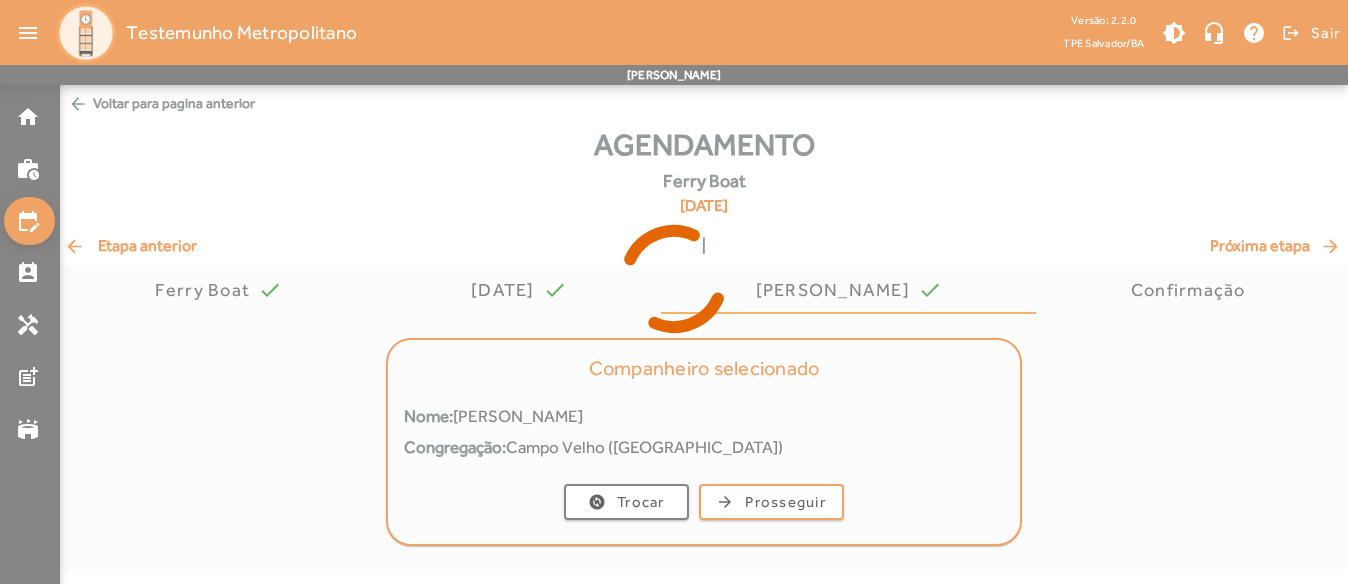 scroll, scrollTop: 0, scrollLeft: 0, axis: both 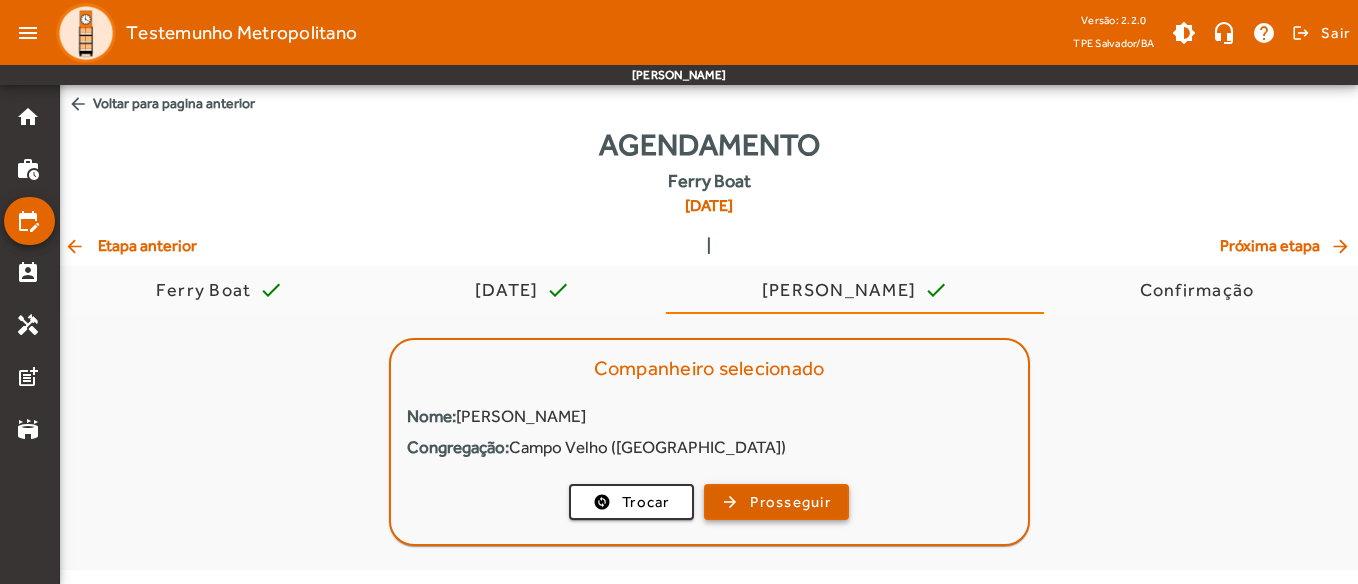 click 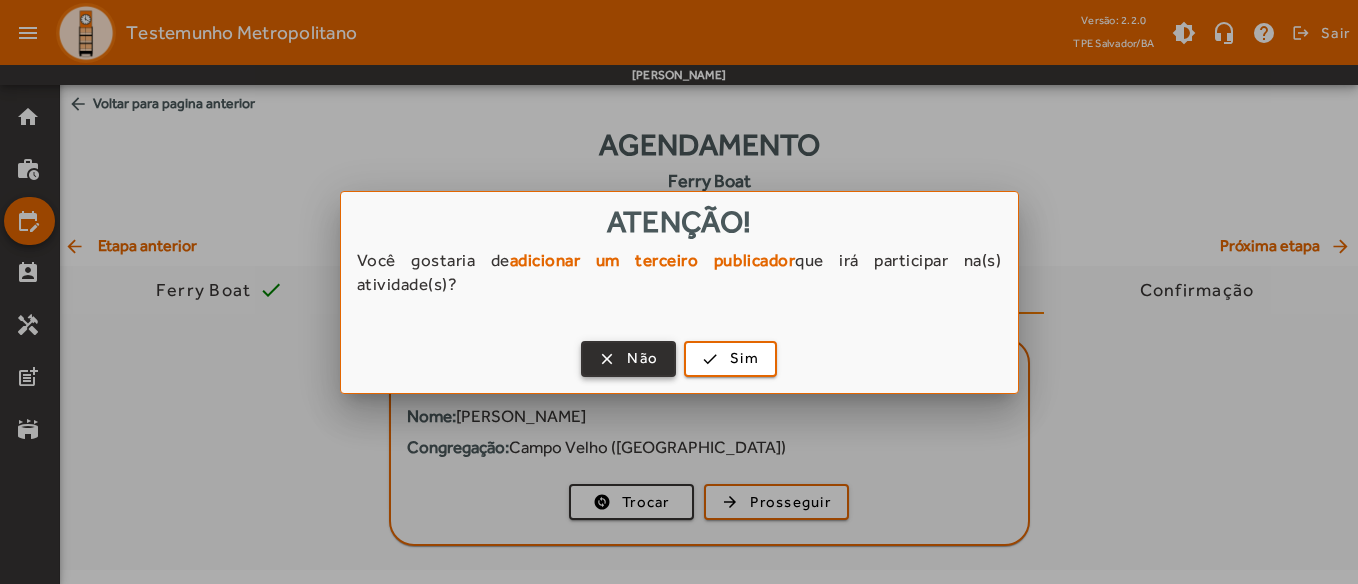 click on "Não" at bounding box center (642, 358) 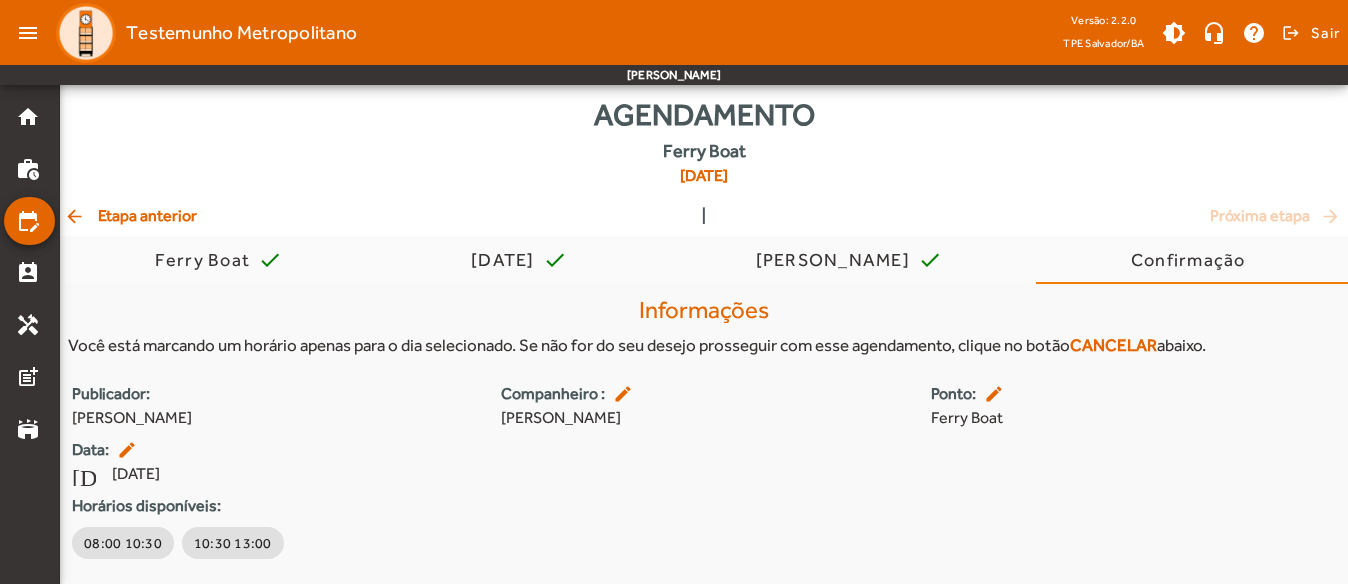 scroll, scrollTop: 0, scrollLeft: 0, axis: both 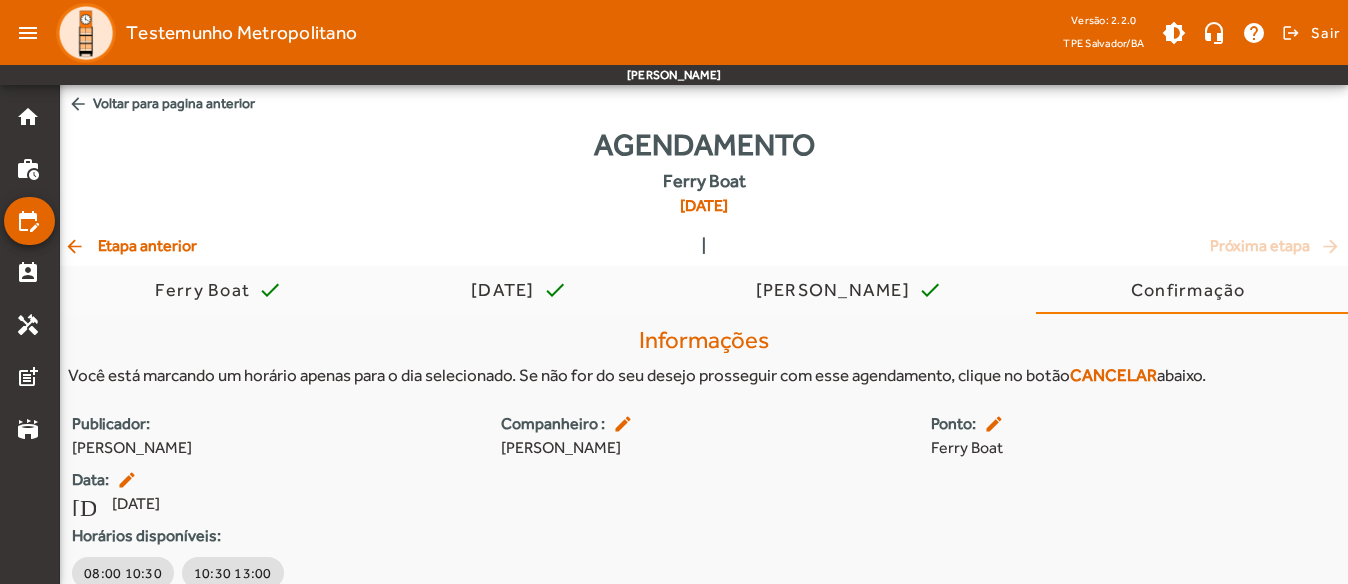 click on "arrow_back  Etapa anterior" 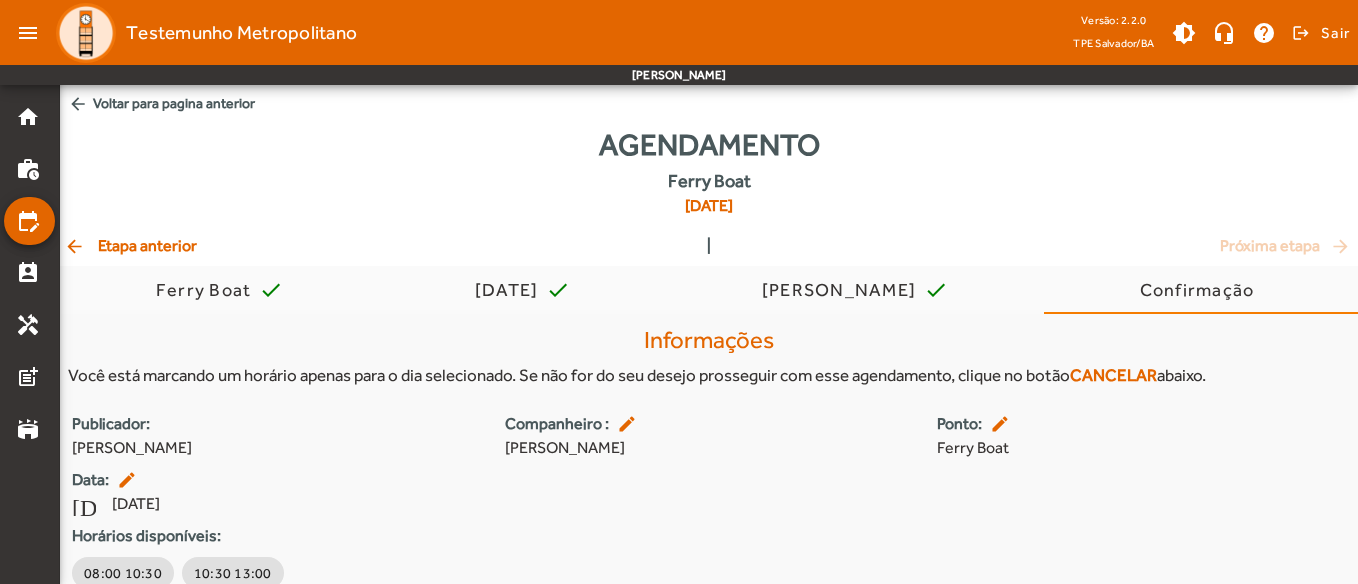click on "arrow_back  Etapa anterior" 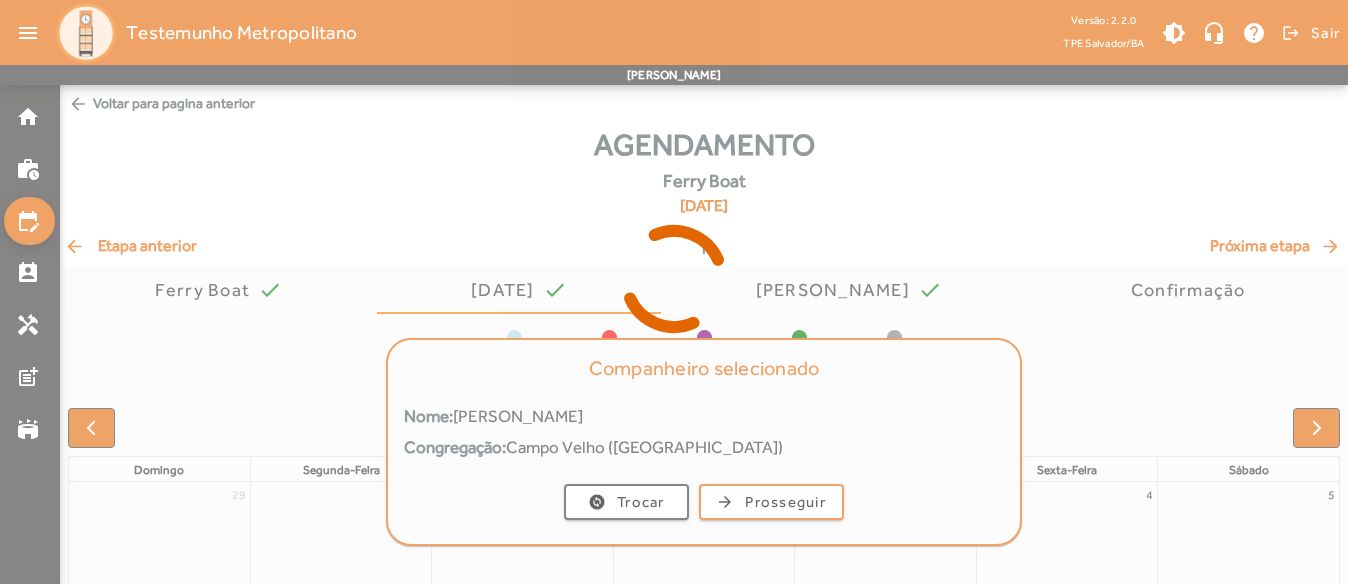 click 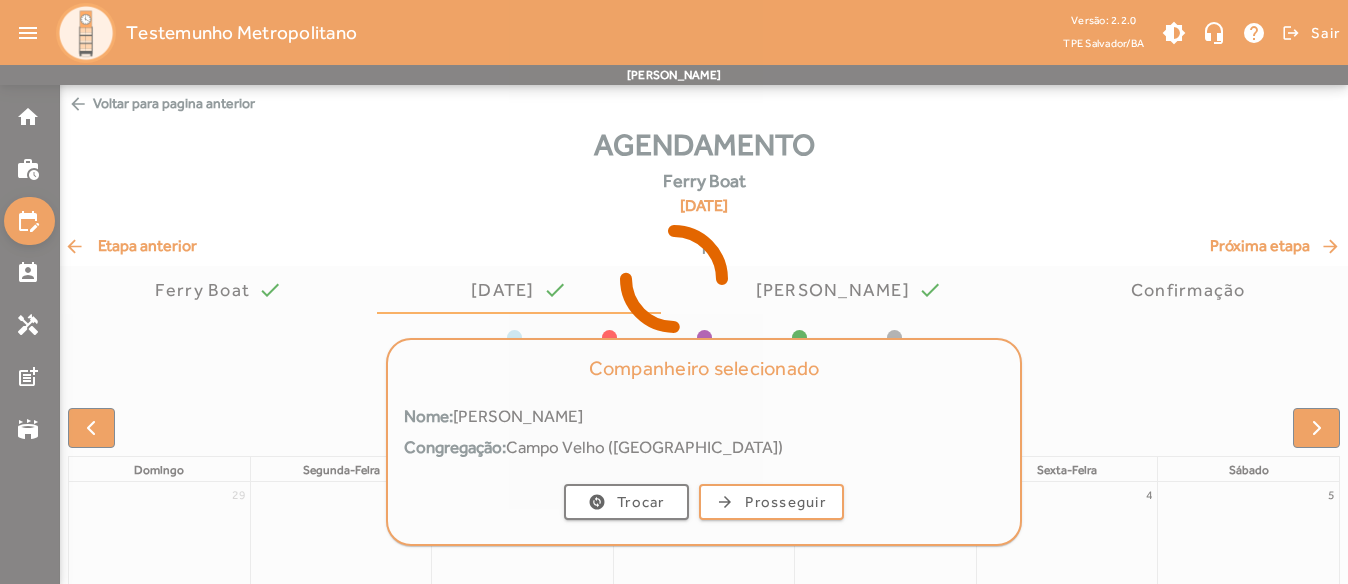 click 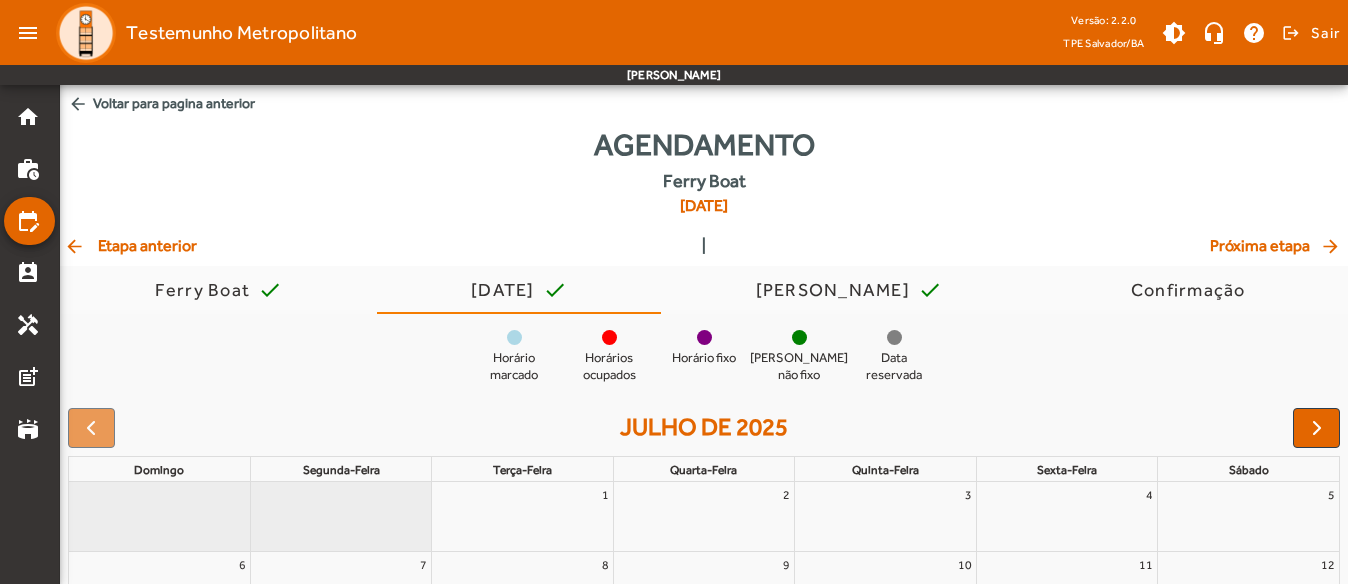 click on "Agendamento   Ferry Boat   [DATE]" 